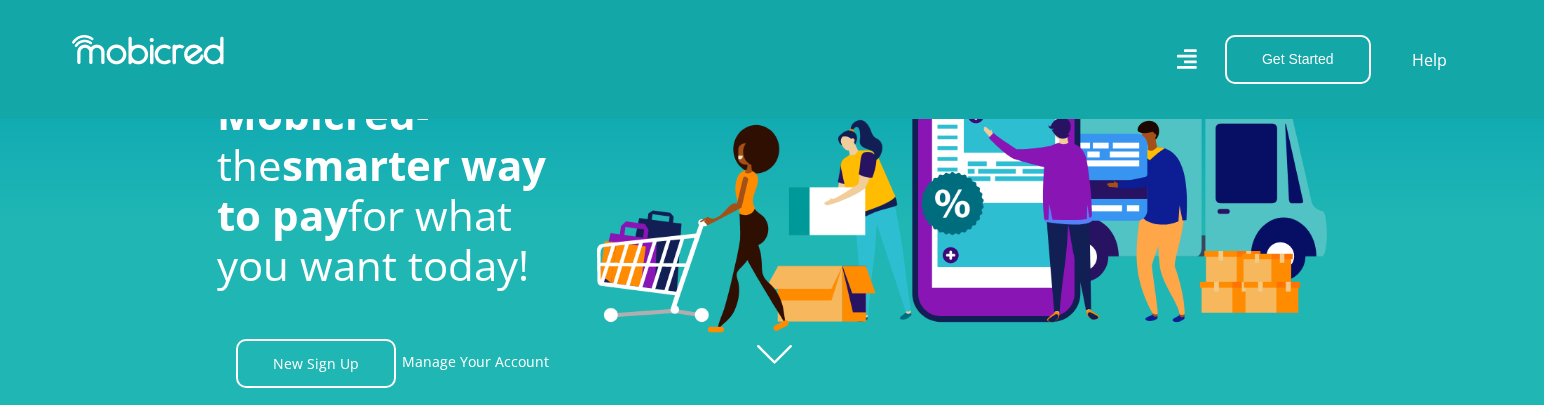 scroll, scrollTop: 100, scrollLeft: 0, axis: vertical 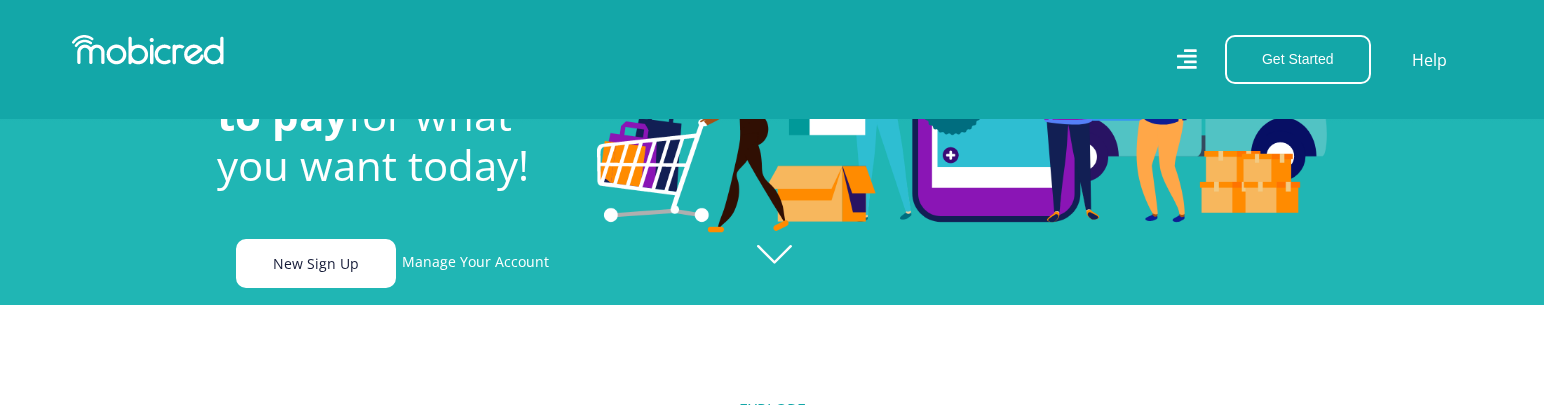 click on "New Sign Up" at bounding box center [316, 263] 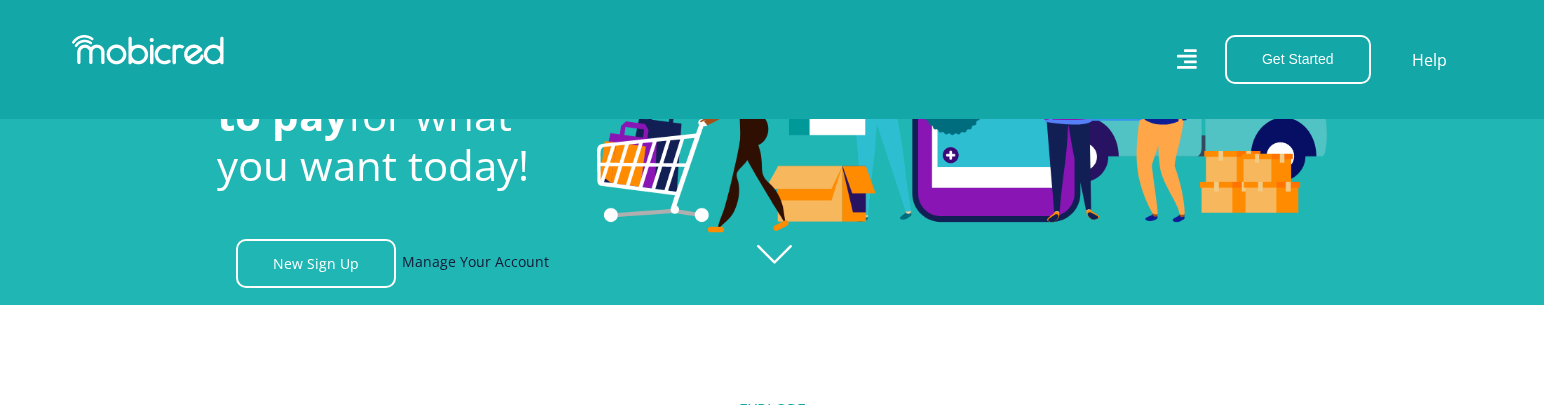 scroll, scrollTop: 0, scrollLeft: 1425, axis: horizontal 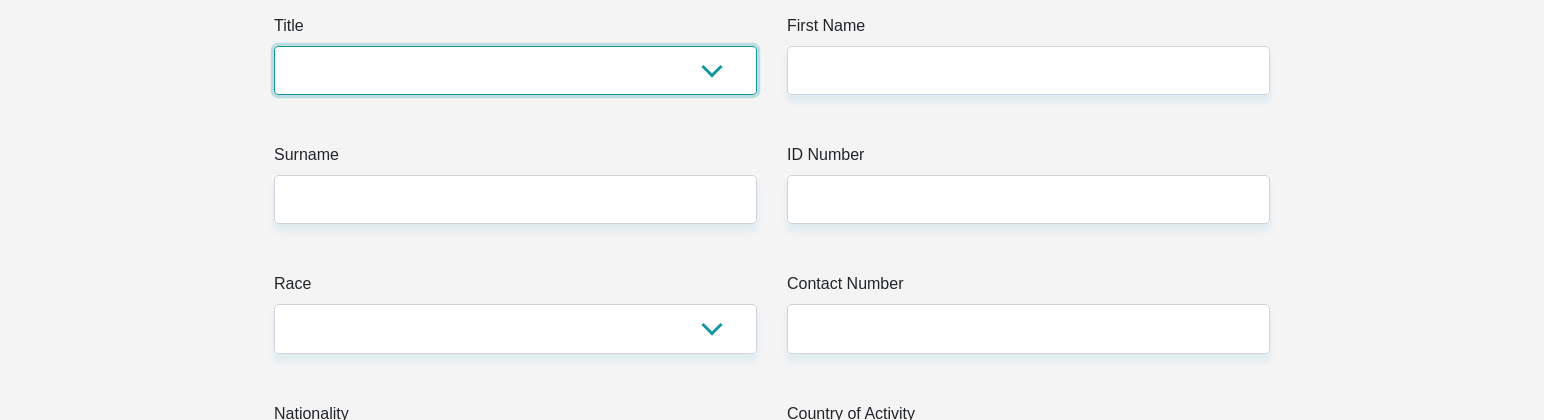 click on "Mr
Ms
Mrs
Dr
Other" at bounding box center [515, 70] 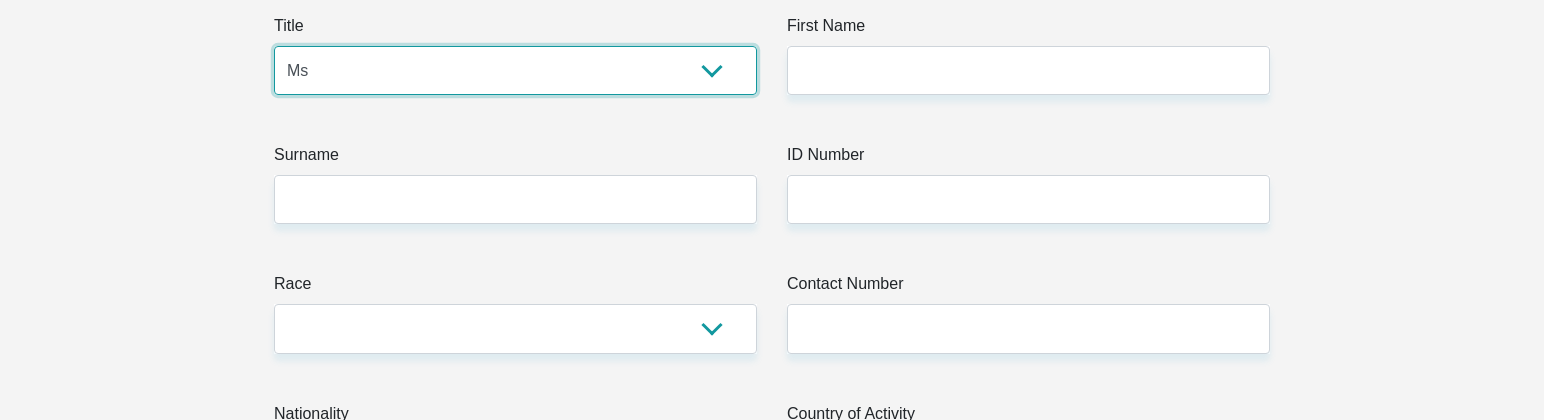 click on "Mr
Ms
Mrs
Dr
Other" at bounding box center [515, 70] 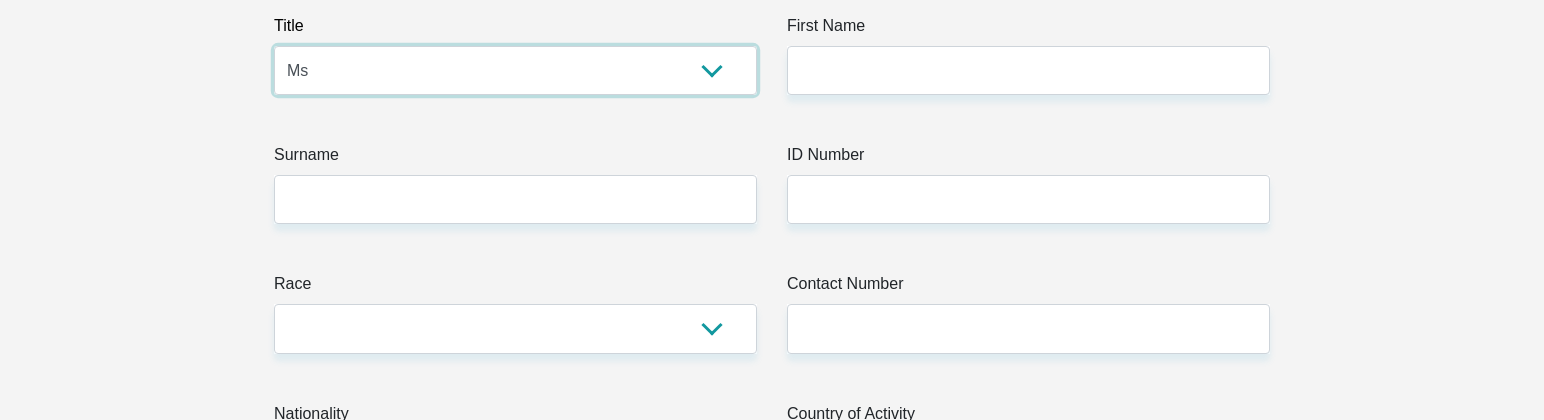 drag, startPoint x: 348, startPoint y: 67, endPoint x: 350, endPoint y: 84, distance: 17.117243 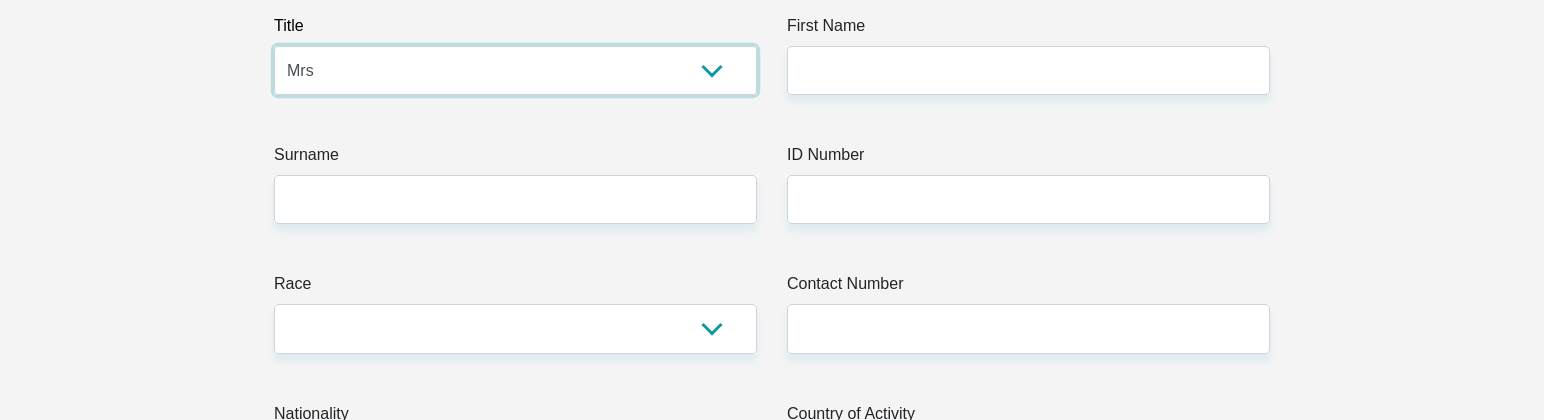 click on "Mr
Ms
Mrs
Dr
Other" at bounding box center [515, 70] 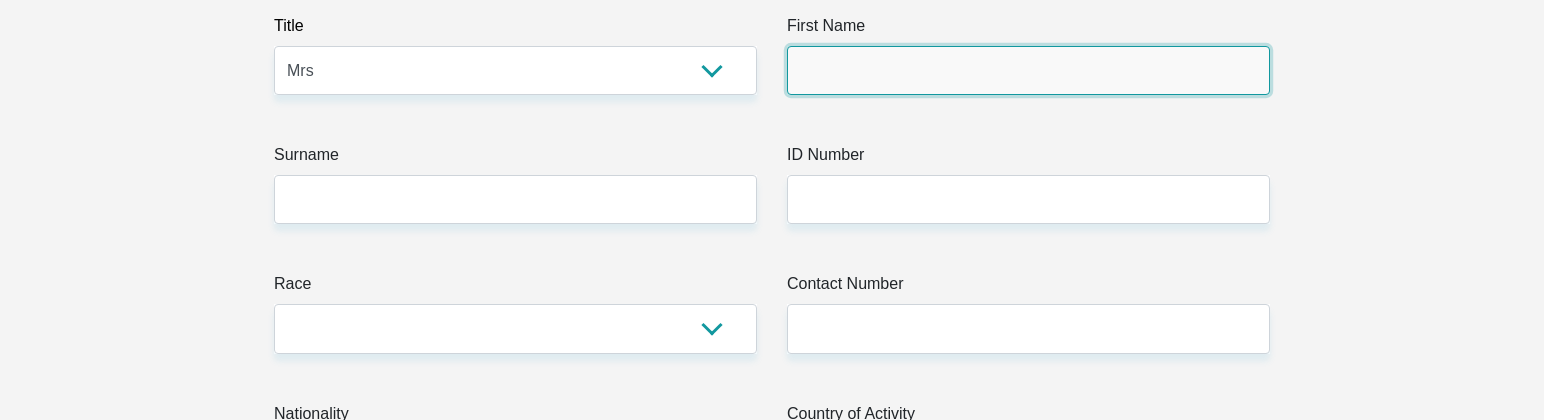click on "First Name" at bounding box center [1028, 70] 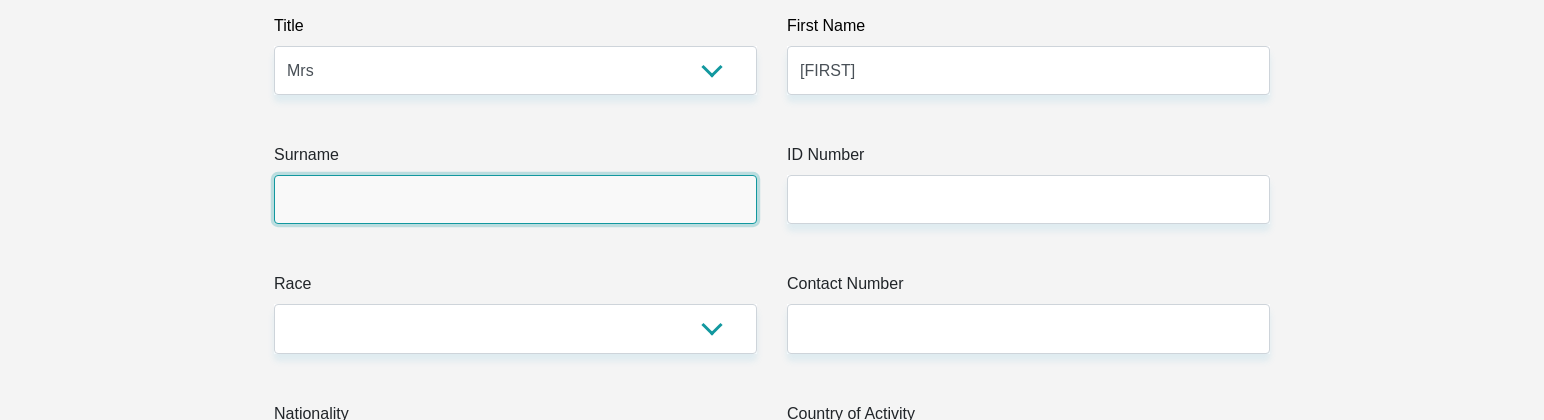 click on "Surname" at bounding box center [515, 199] 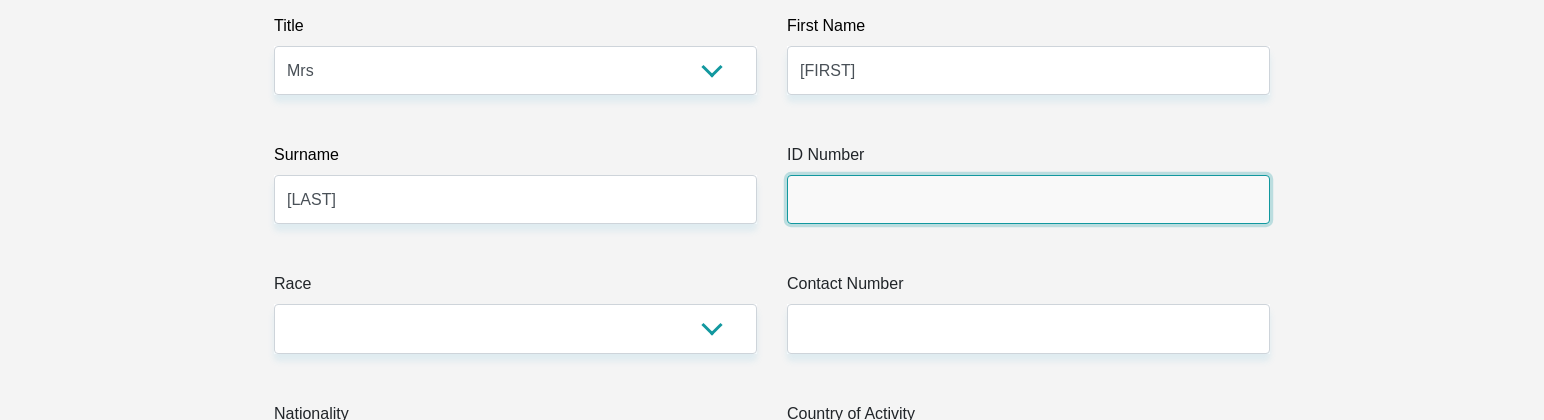 click on "ID Number" at bounding box center (1028, 199) 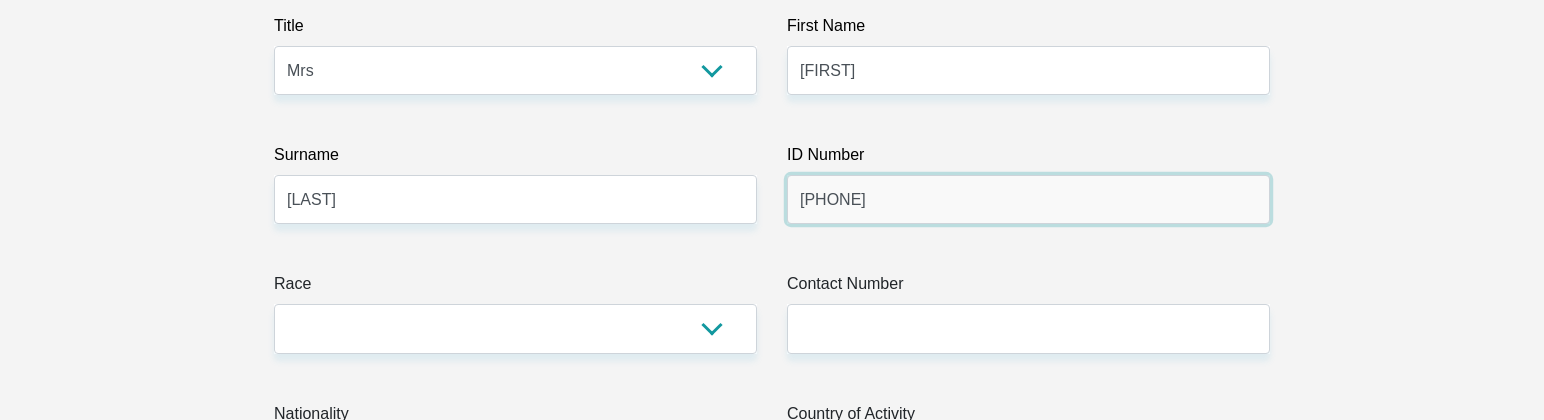 type on "[PHONE]" 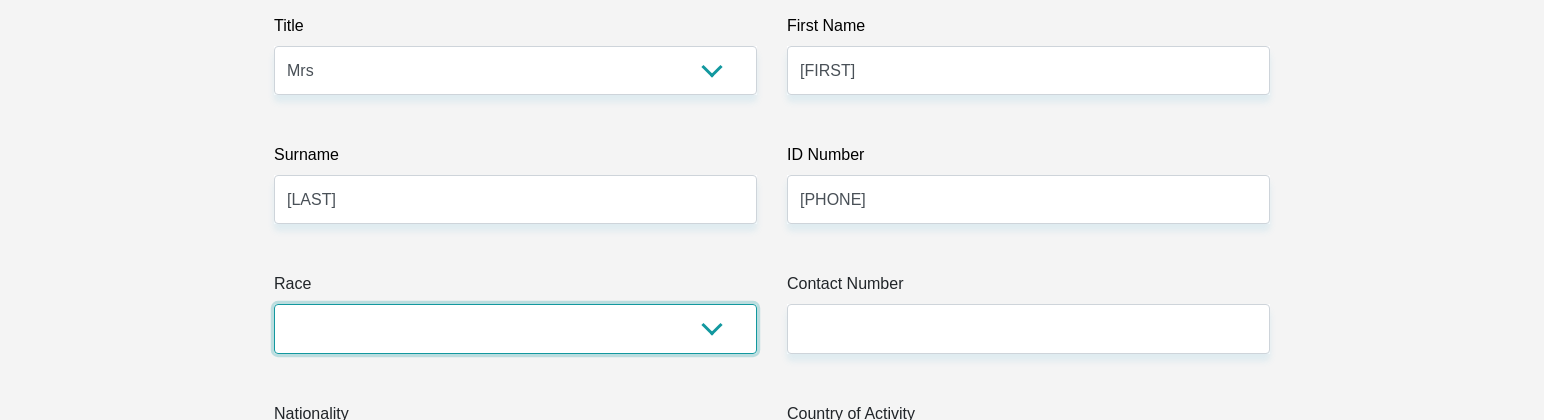 click on "Black
Coloured
Indian
White
Other" at bounding box center [515, 328] 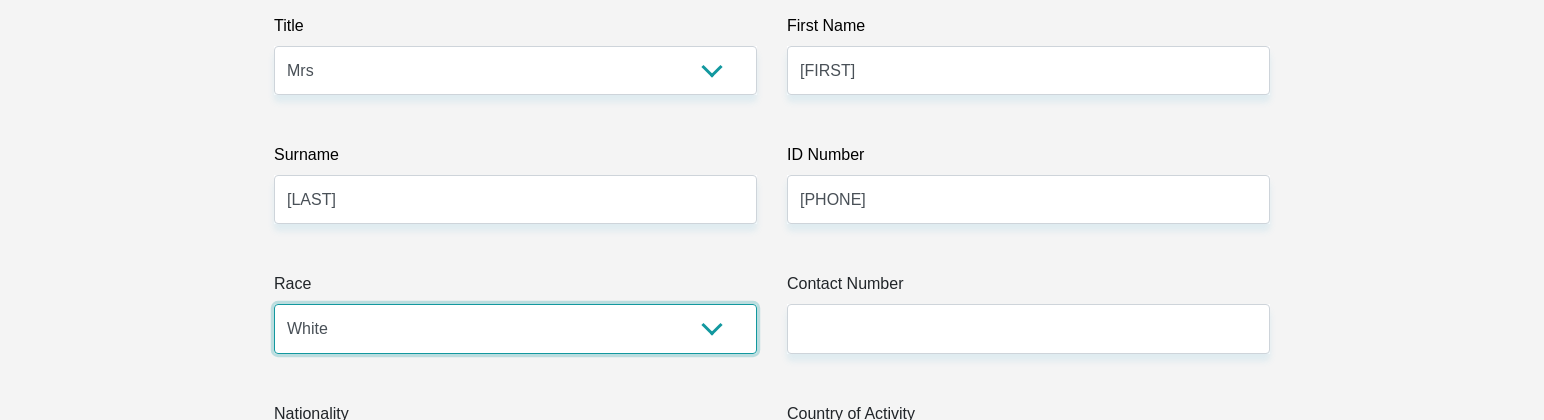 click on "Black
Coloured
Indian
White
Other" at bounding box center (515, 328) 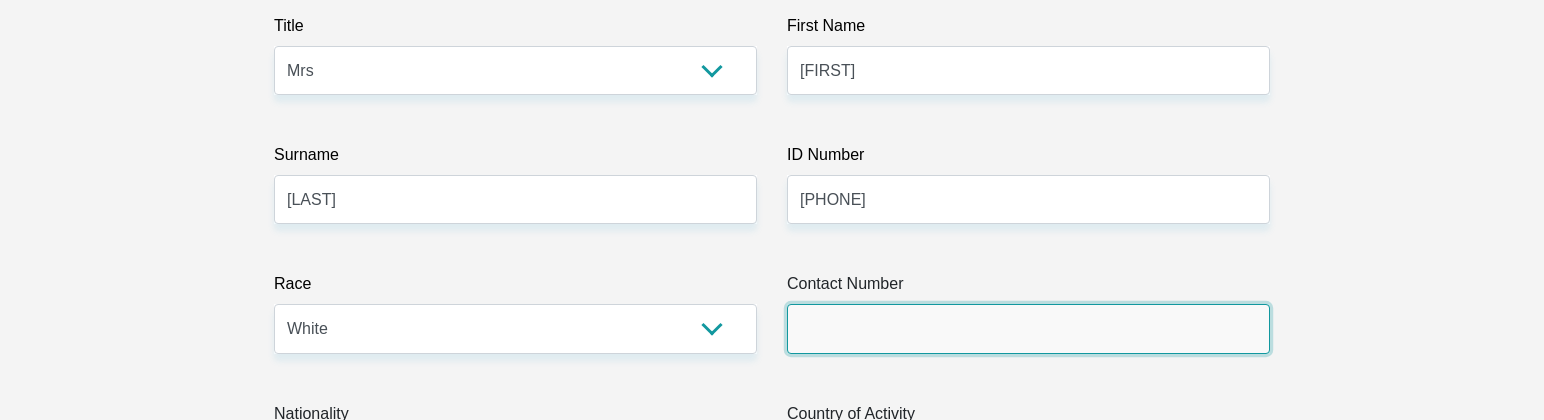click on "Contact Number" at bounding box center (1028, 328) 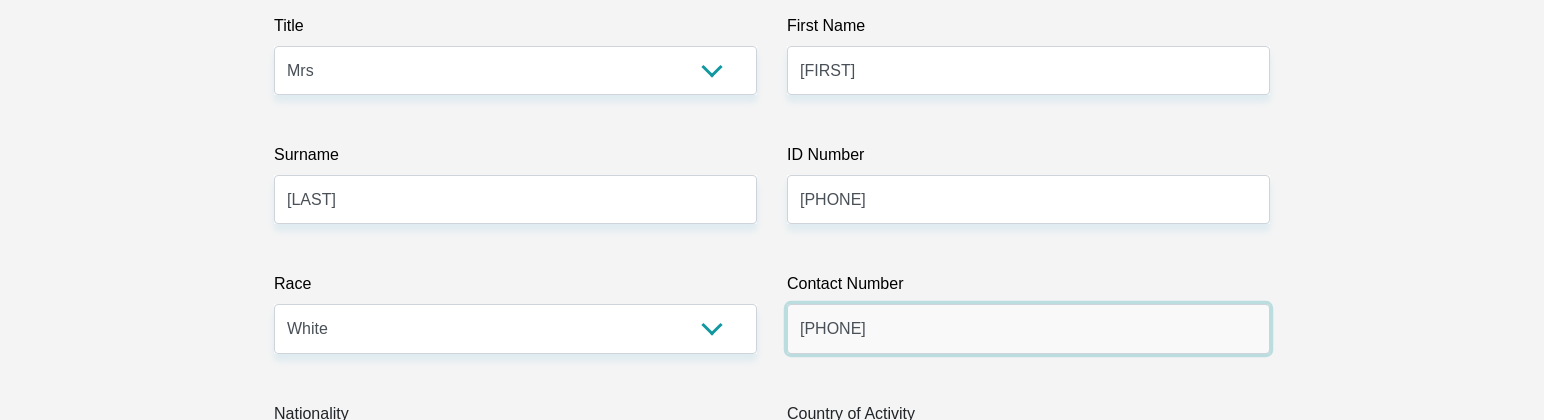 type on "[PHONE]" 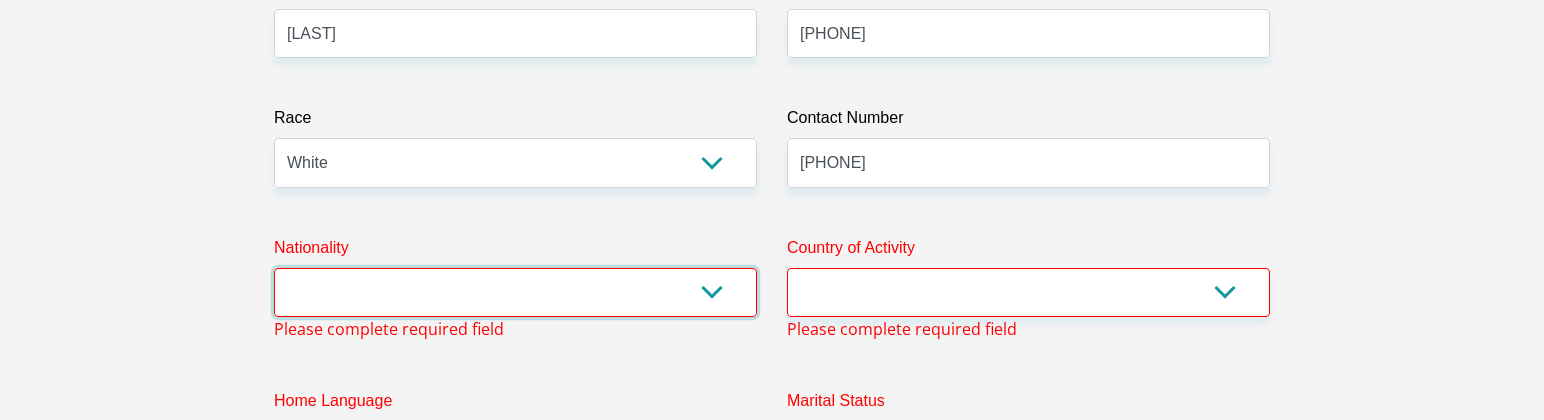 click on "South Africa
Afghanistan
Aland Islands
Albania
Algeria
America Samoa
American Virgin Islands
Andorra
Angola
Anguilla
Antarctica
Antigua and Barbuda
Argentina
Armenia
Aruba
Ascension Island
Australia
Austria
Azerbaijan
Bahamas
Bahrain
Bangladesh
Barbados
Chad" at bounding box center [515, 292] 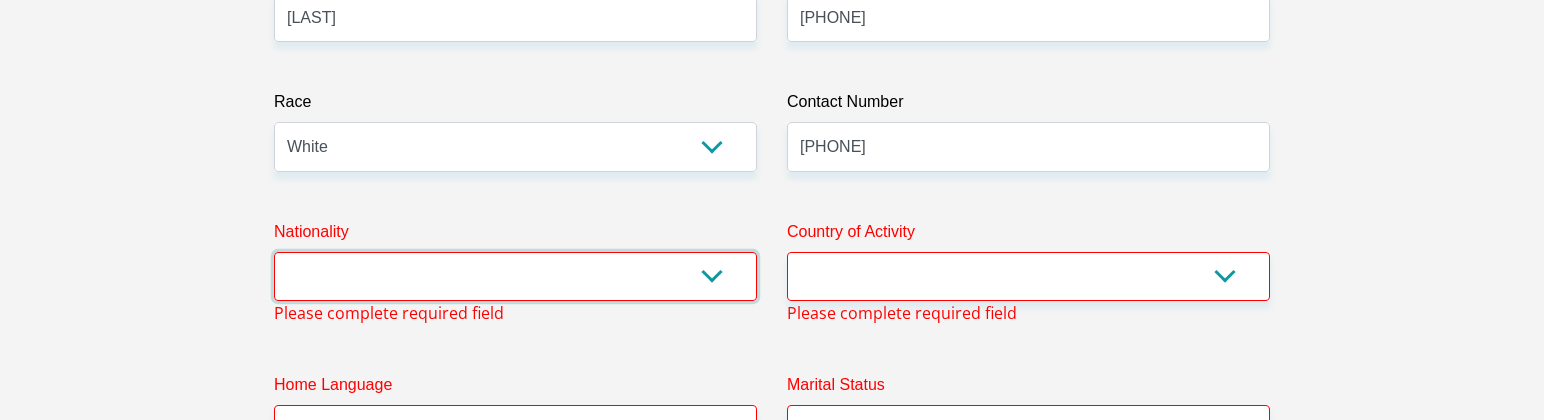 scroll, scrollTop: 483, scrollLeft: 0, axis: vertical 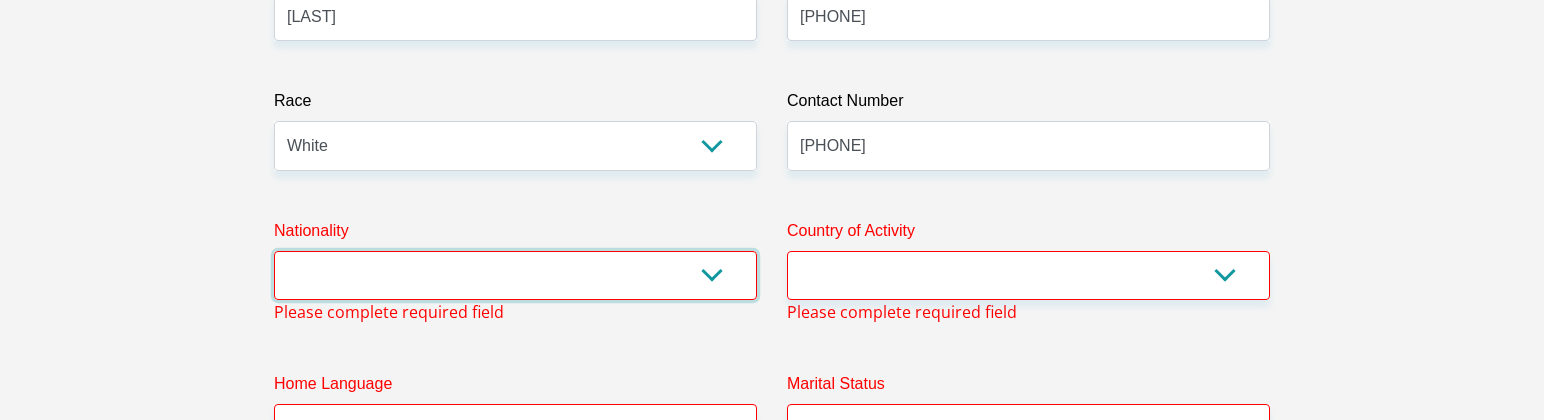 select on "ZAF" 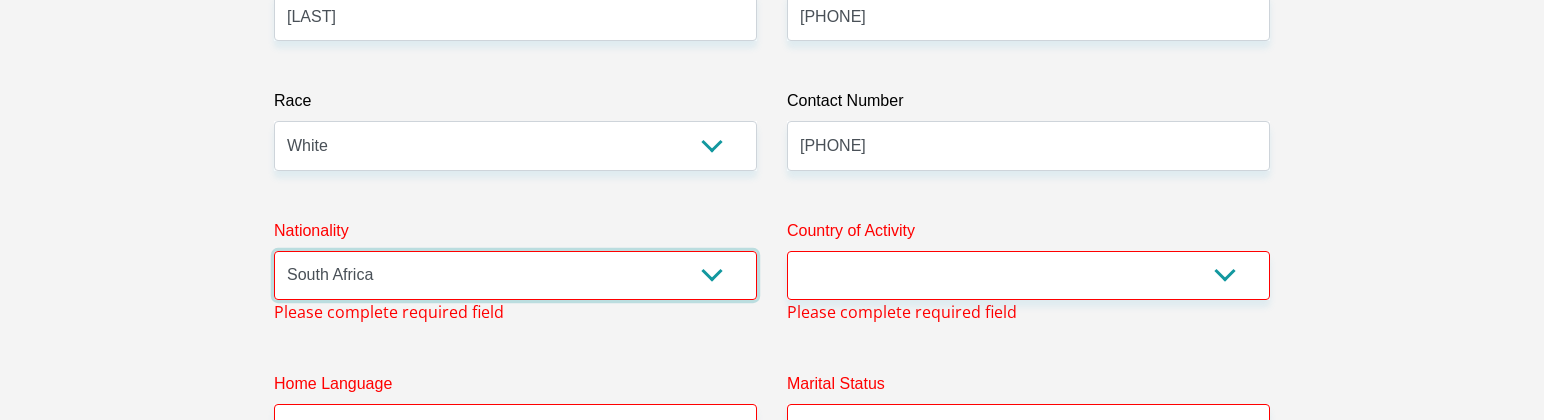 click on "South Africa
Afghanistan
Aland Islands
Albania
Algeria
America Samoa
American Virgin Islands
Andorra
Angola
Anguilla
Antarctica
Antigua and Barbuda
Argentina
Armenia
Aruba
Ascension Island
Australia
Austria
Azerbaijan
Bahamas
Bahrain
Bangladesh
Barbados
Chad" at bounding box center (515, 275) 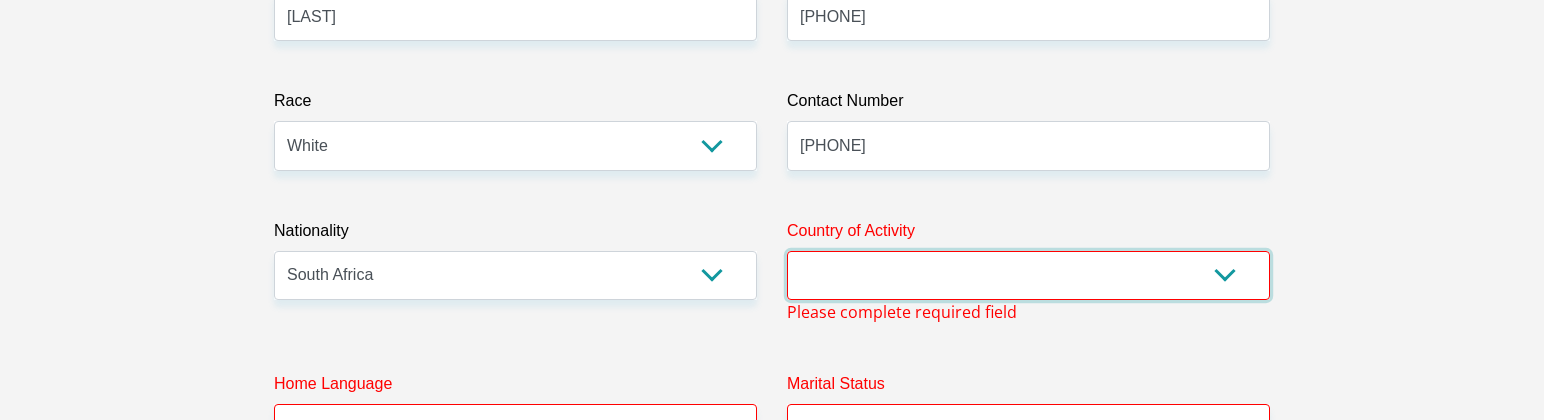 click on "South Africa
Afghanistan
Aland Islands
Albania
Algeria
America Samoa
American Virgin Islands
Andorra
Angola
Anguilla
Antarctica
Antigua and Barbuda
Argentina
Armenia
Aruba
Ascension Island
Australia
Austria
Azerbaijan
Chad" at bounding box center (1028, 275) 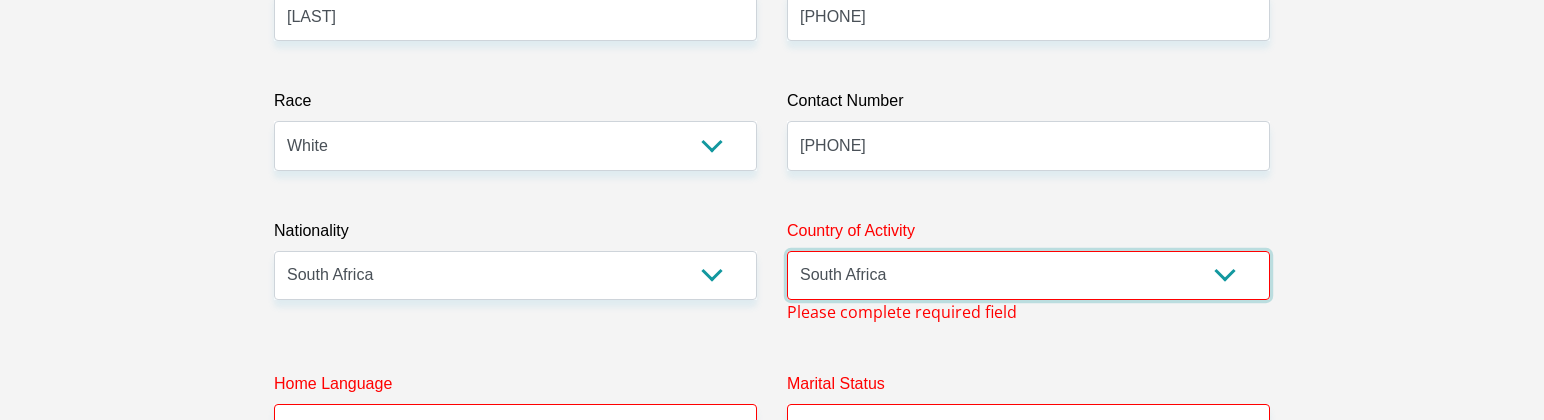click on "South Africa
Afghanistan
Aland Islands
Albania
Algeria
America Samoa
American Virgin Islands
Andorra
Angola
Anguilla
Antarctica
Antigua and Barbuda
Argentina
Armenia
Aruba
Ascension Island
Australia
Austria
Azerbaijan
Chad" at bounding box center [1028, 275] 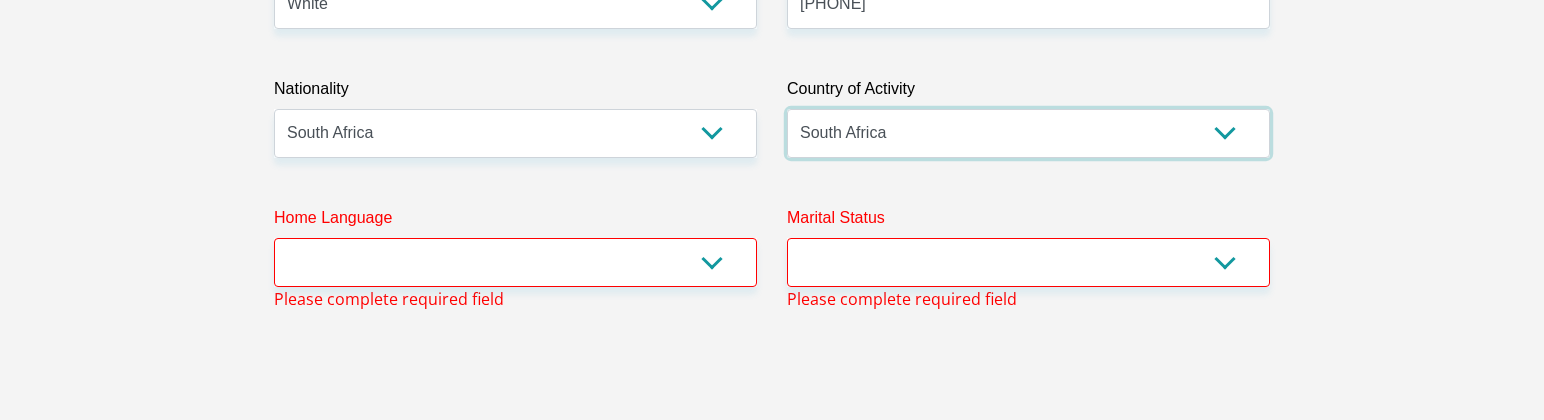 scroll, scrollTop: 683, scrollLeft: 0, axis: vertical 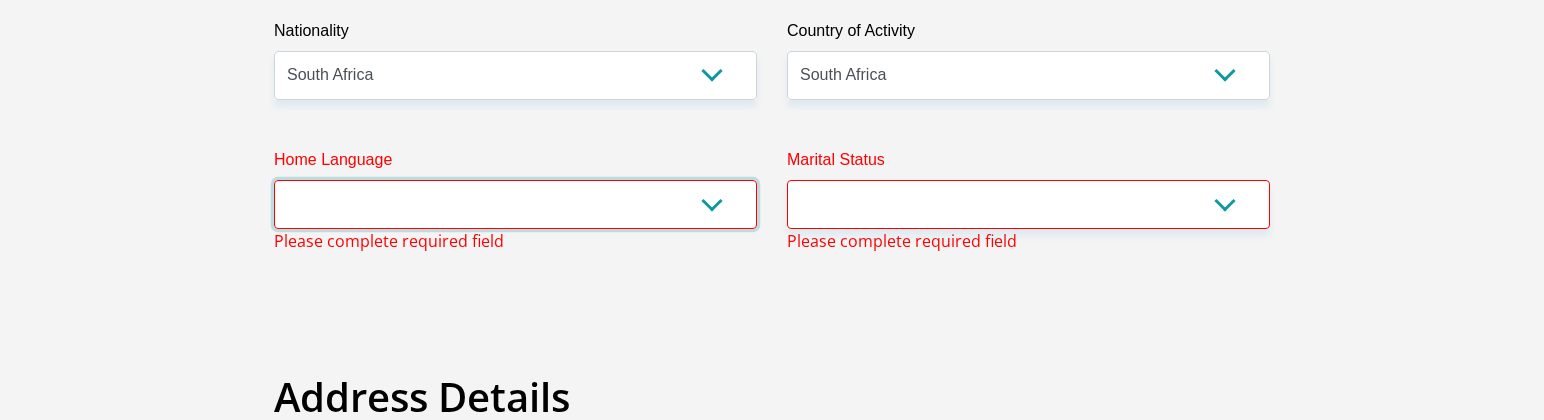 click on "Afrikaans
English
Sepedi
South Ndebele
Southern Sotho
Swati
Tsonga
Tswana
Venda
Xhosa
Zulu
Other" at bounding box center (515, 204) 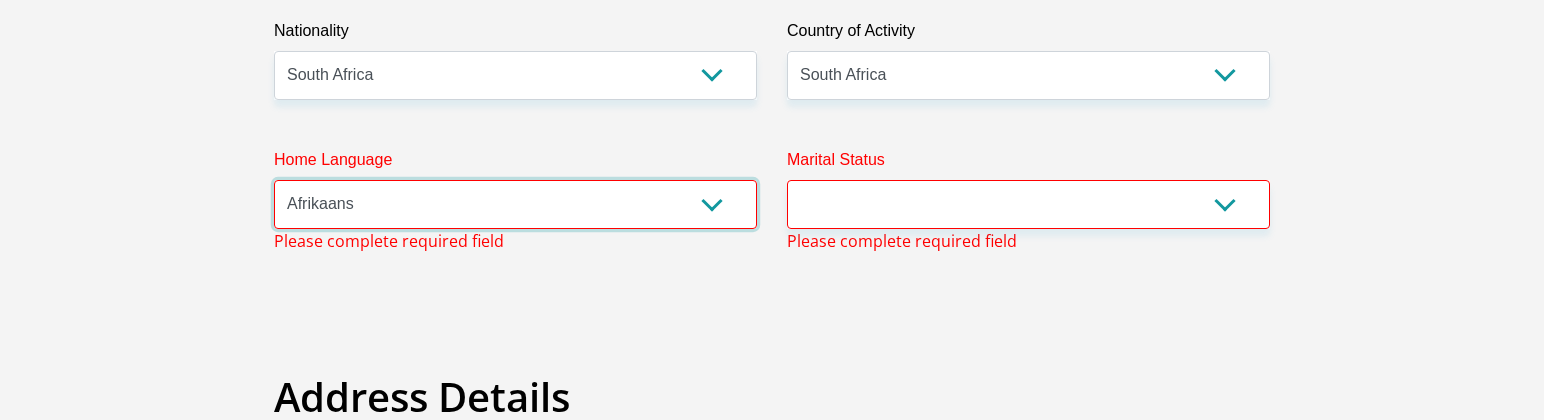click on "Afrikaans
English
Sepedi
South Ndebele
Southern Sotho
Swati
Tsonga
Tswana
Venda
Xhosa
Zulu
Other" at bounding box center (515, 204) 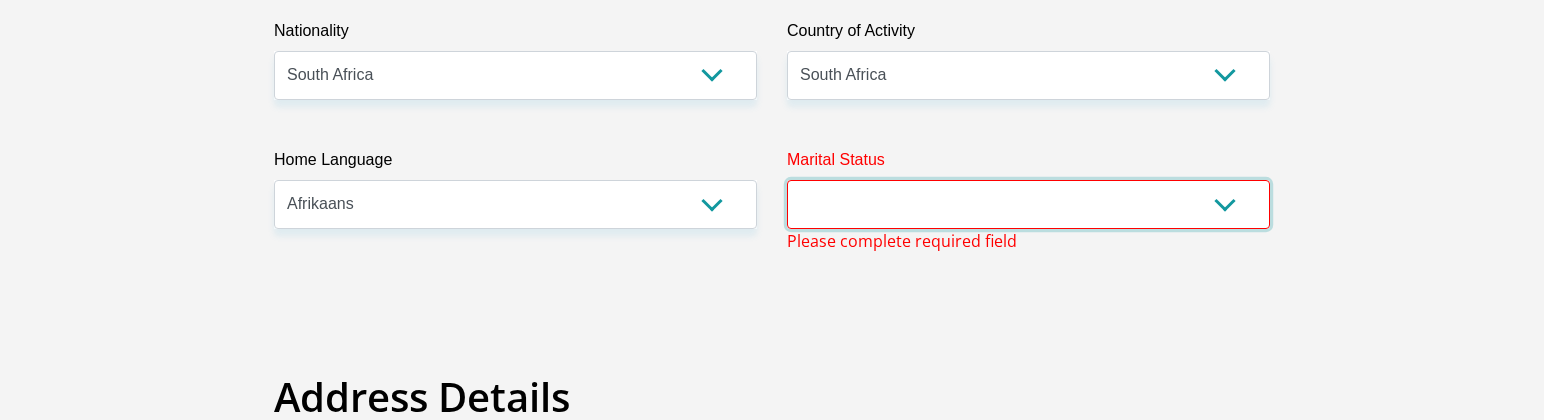 click on "Married ANC
Single
Divorced
Widowed
Married COP or Customary Law" at bounding box center [1028, 204] 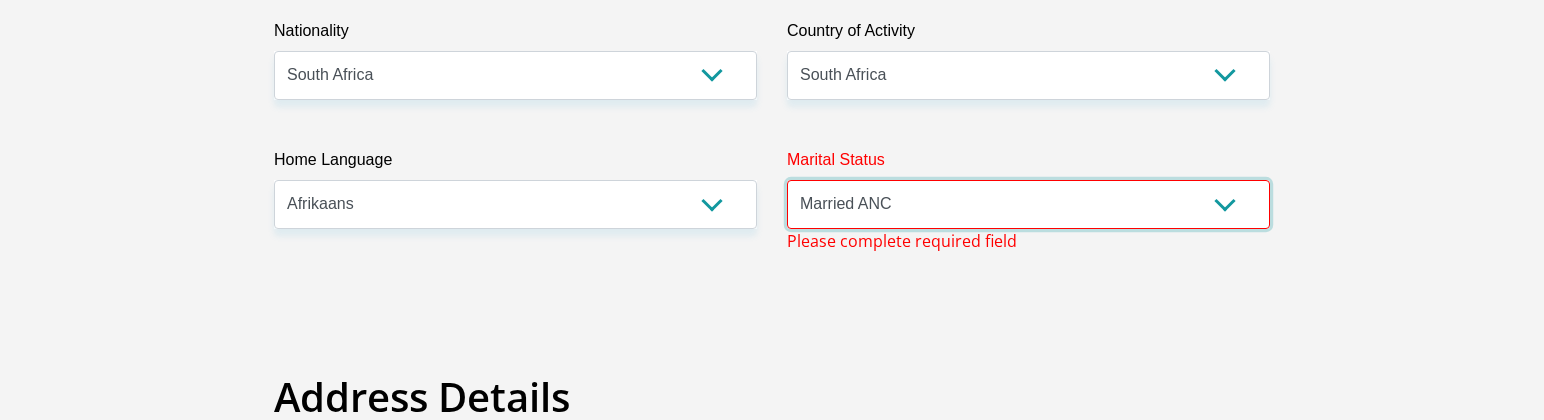 click on "Married ANC
Single
Divorced
Widowed
Married COP or Customary Law" at bounding box center [1028, 204] 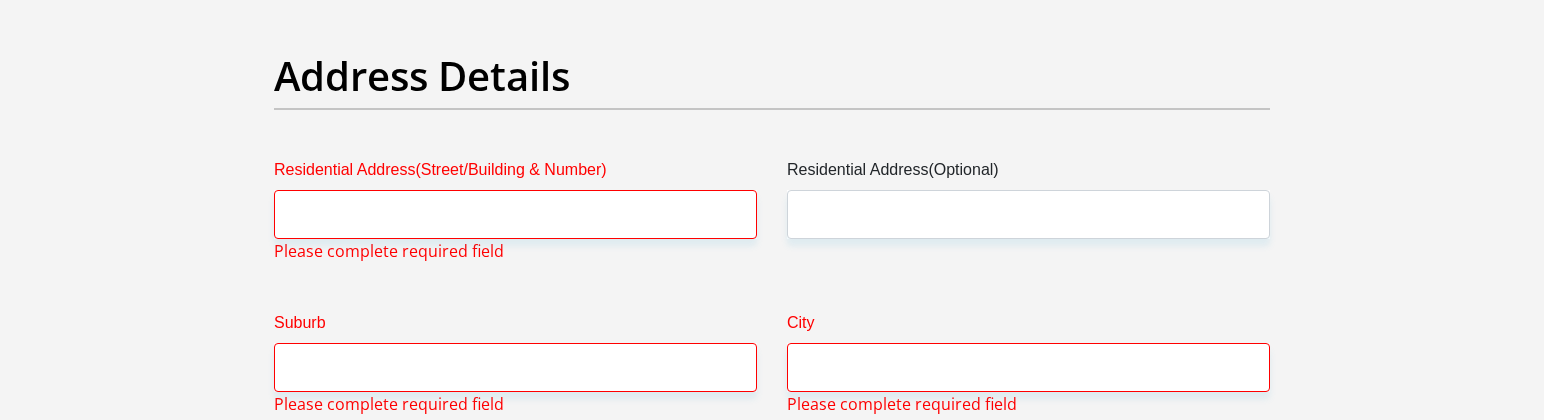 scroll, scrollTop: 983, scrollLeft: 0, axis: vertical 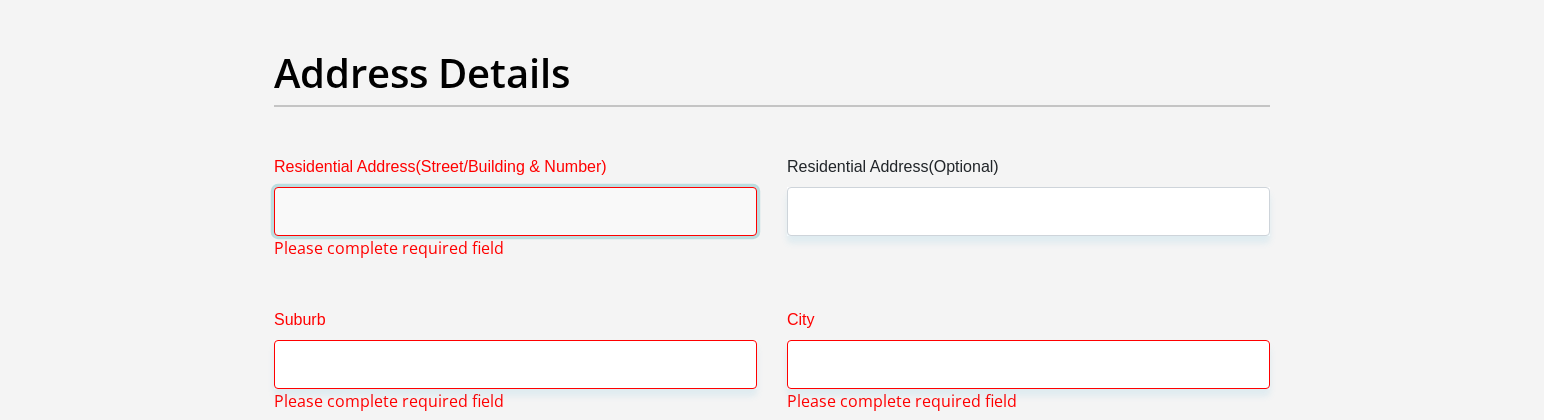 click on "Residential Address(Street/Building & Number)" at bounding box center (515, 211) 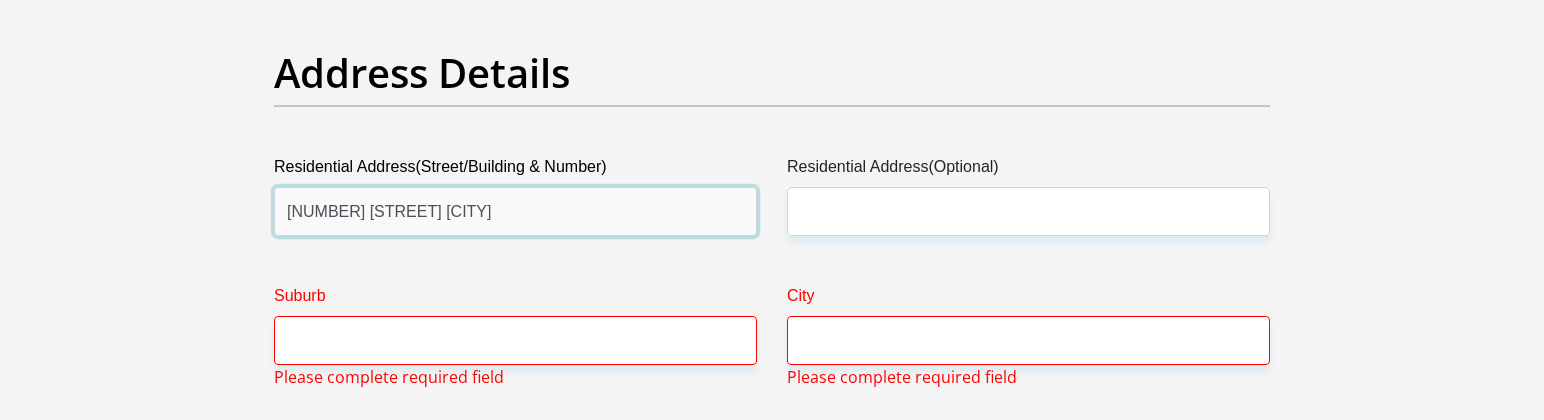 type on "[NUMBER] [STREET] [CITY]" 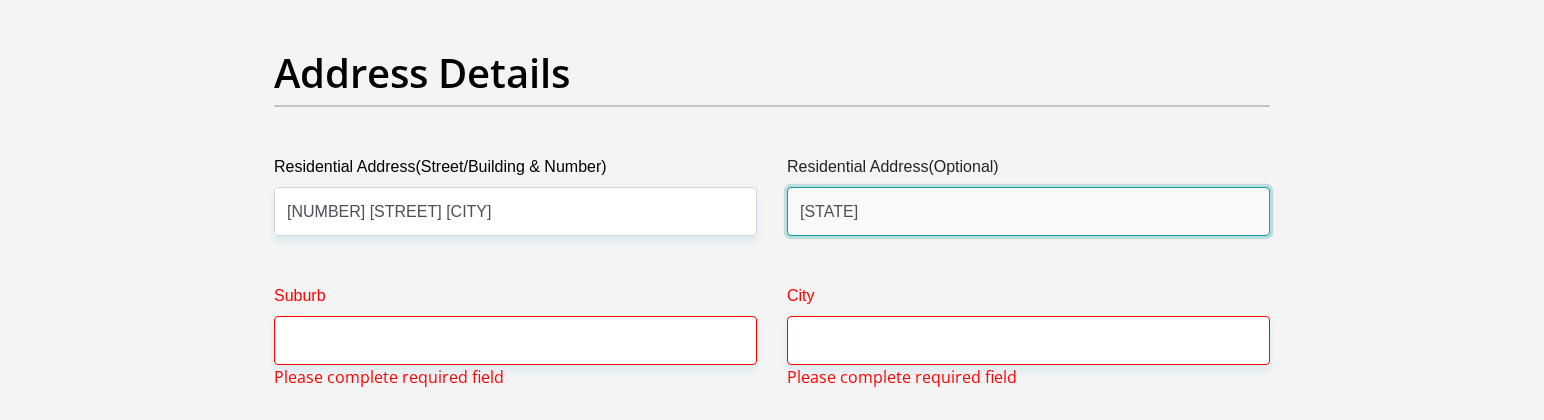 type on "M" 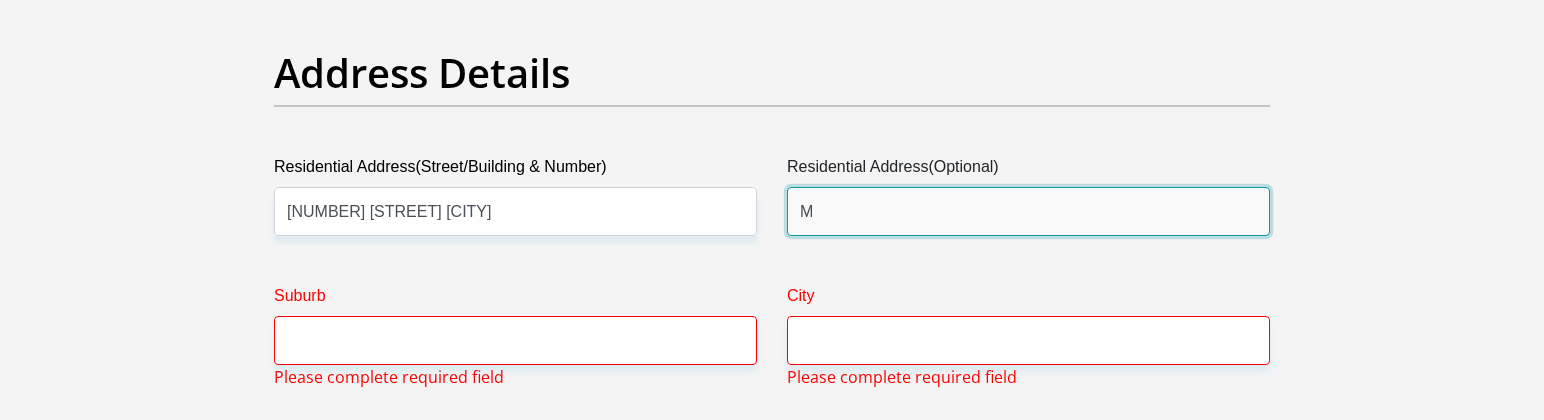 type 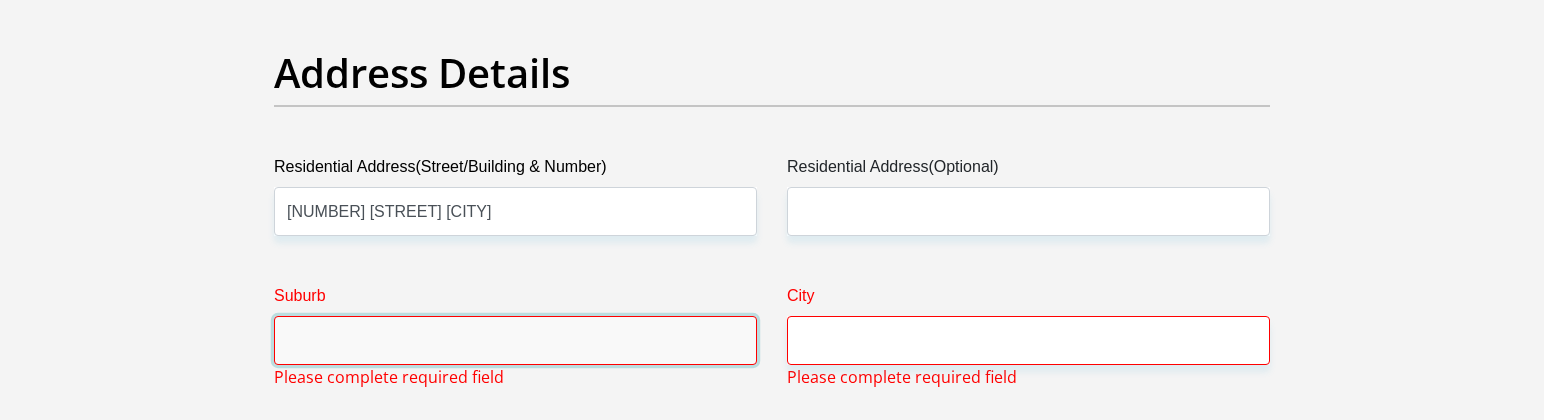 click on "Suburb" at bounding box center (515, 340) 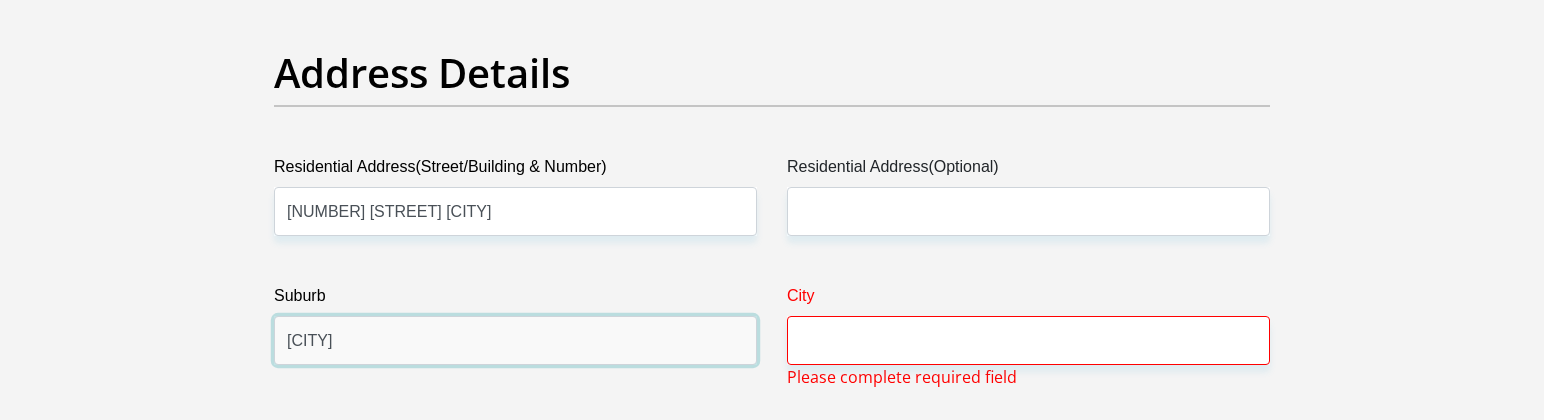 type on "[CITY]" 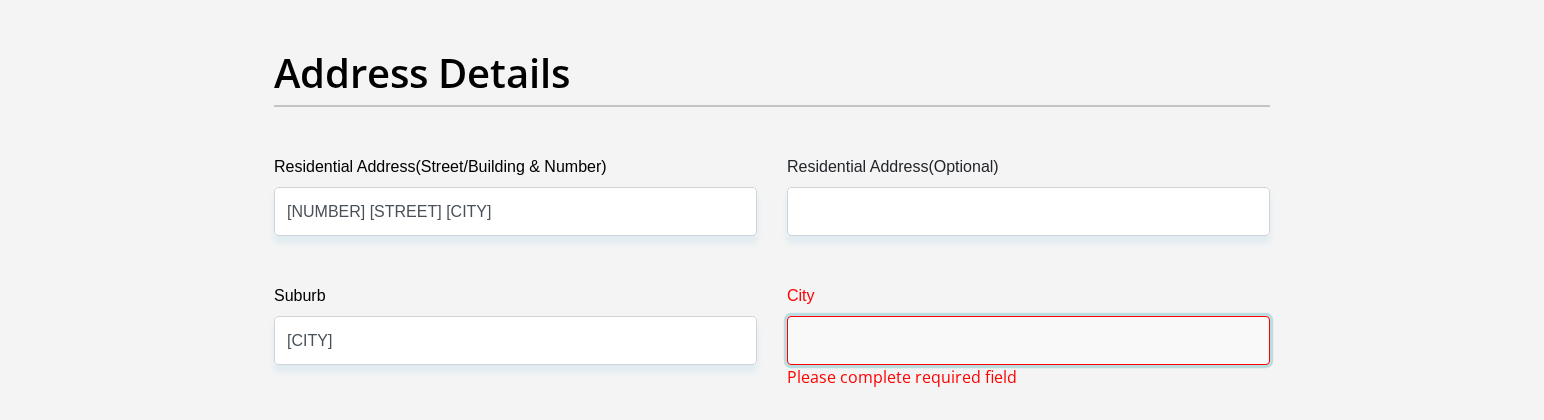 click on "City" at bounding box center (1028, 340) 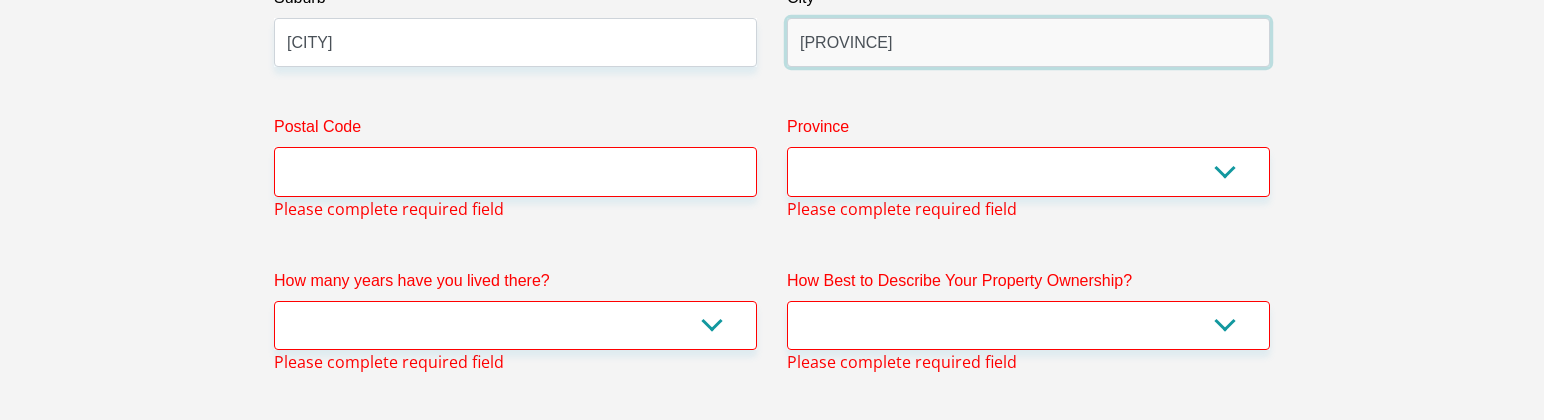 scroll, scrollTop: 1283, scrollLeft: 0, axis: vertical 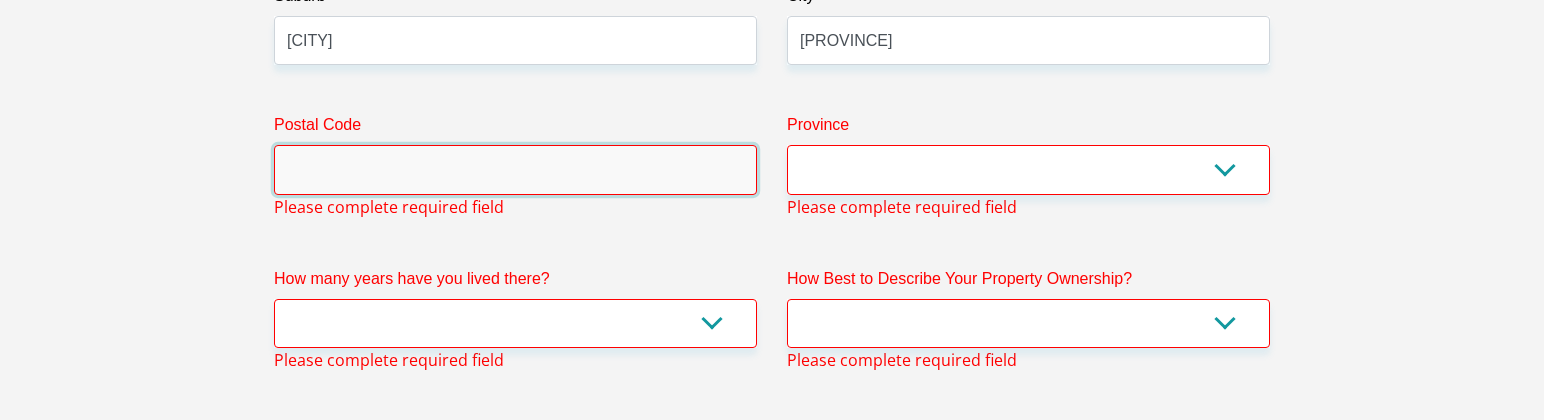 click on "Postal Code" at bounding box center [515, 169] 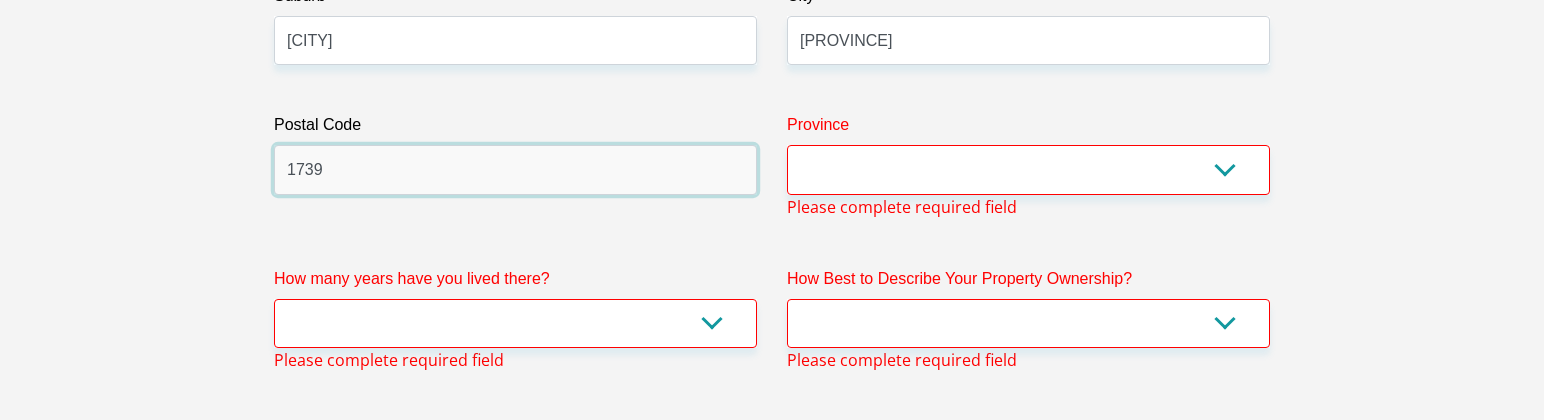 type on "1739" 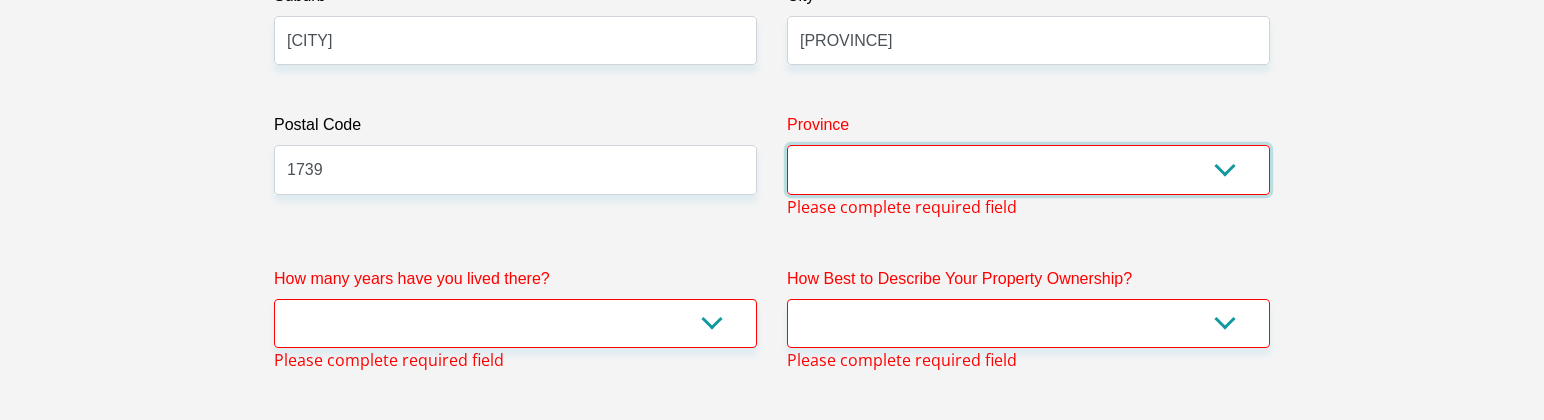click on "Eastern Cape
Free State
Gauteng
KwaZulu-Natal
Limpopo
Mpumalanga
Northern Cape
North West
Western Cape" at bounding box center [1028, 169] 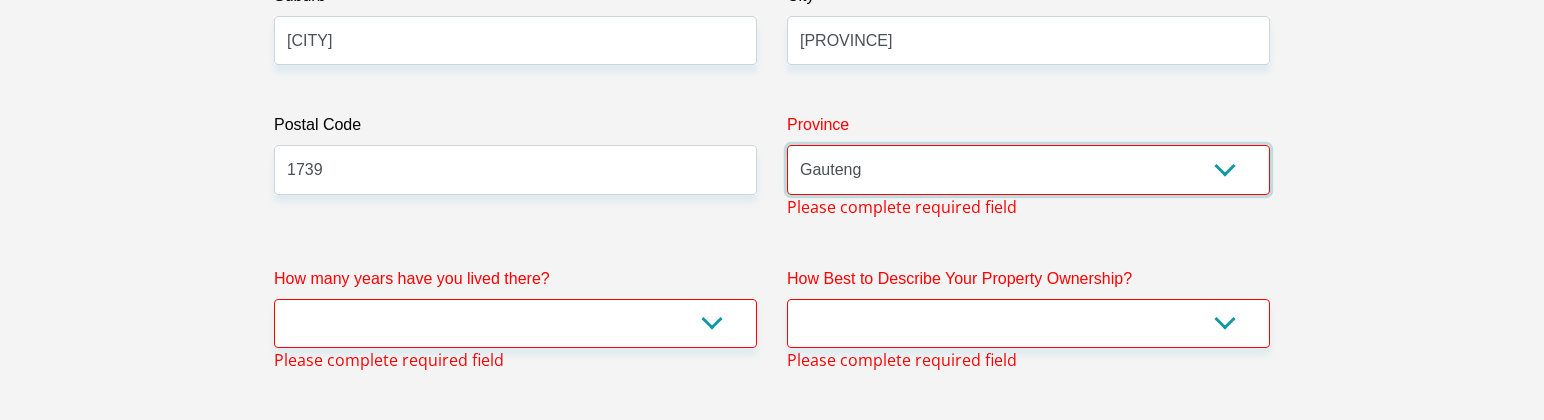 click on "Eastern Cape
Free State
Gauteng
KwaZulu-Natal
Limpopo
Mpumalanga
Northern Cape
North West
Western Cape" at bounding box center (1028, 169) 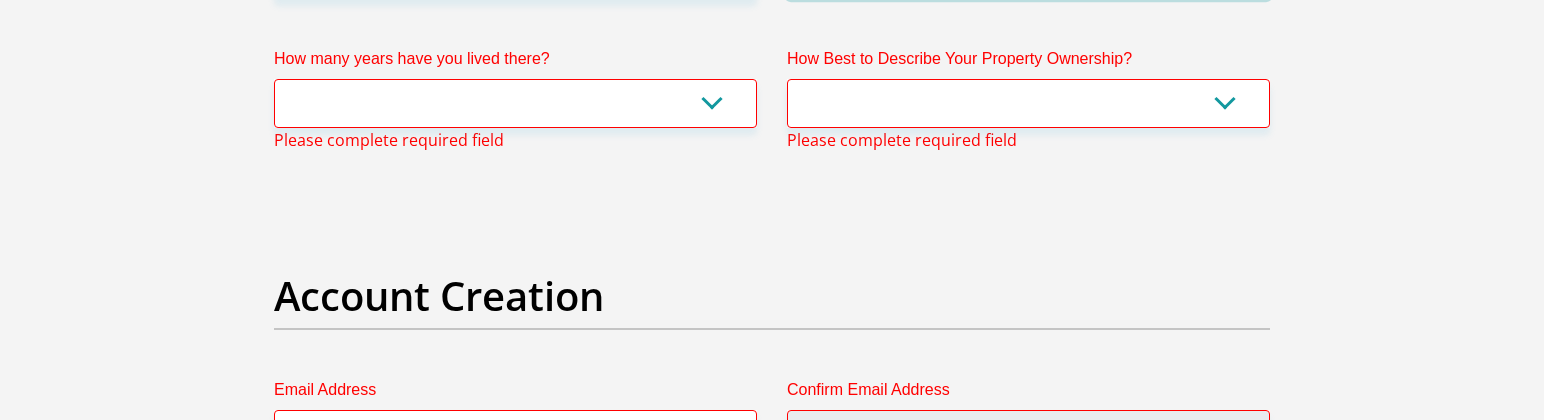 scroll, scrollTop: 1483, scrollLeft: 0, axis: vertical 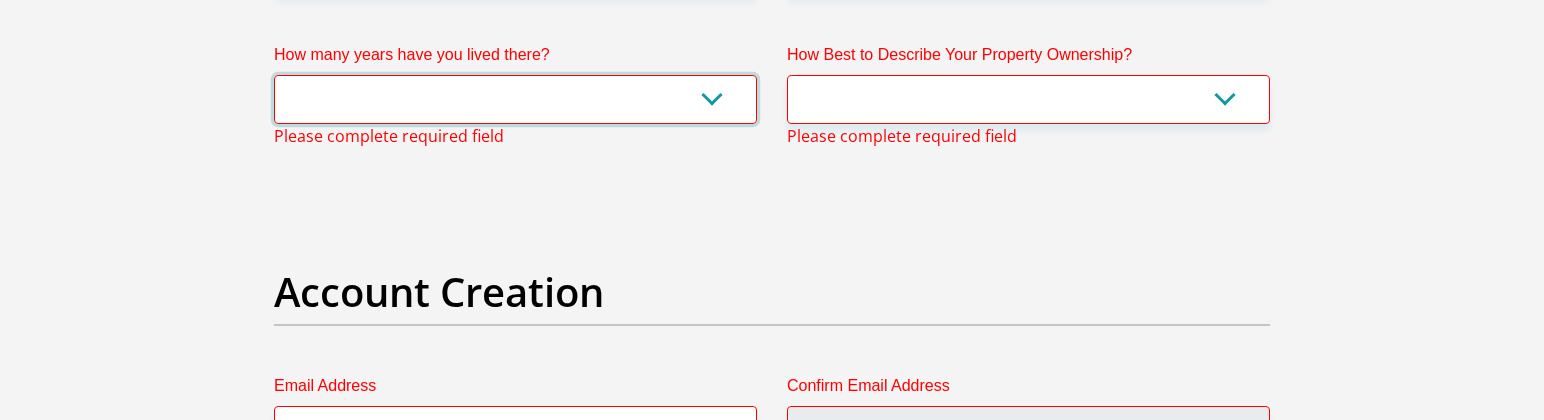 click on "less than 1 year
1-3 years
3-5 years
5+ years" at bounding box center [515, 99] 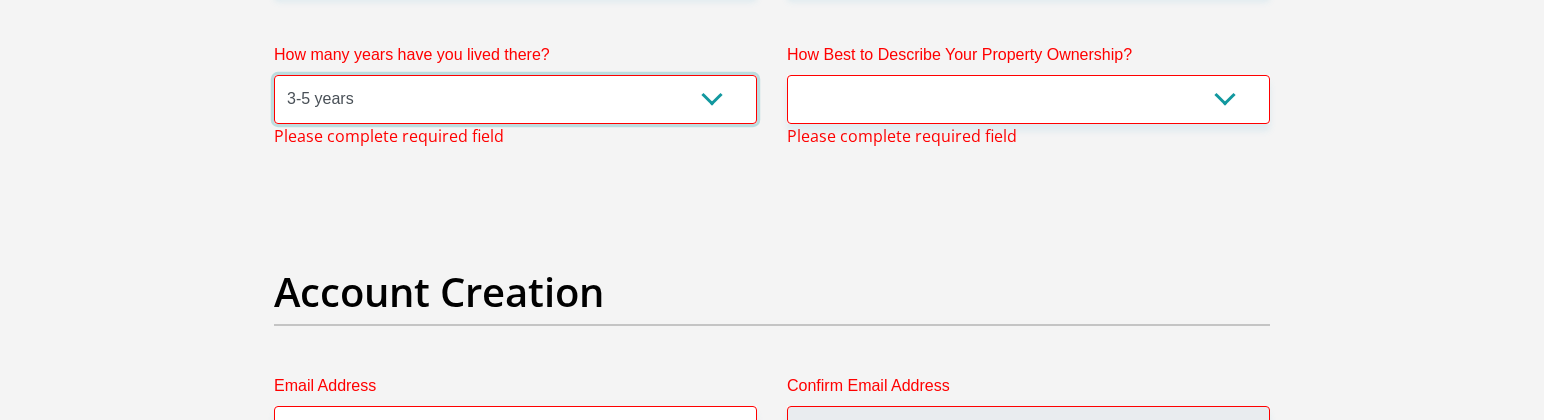 click on "less than 1 year
1-3 years
3-5 years
5+ years" at bounding box center [515, 99] 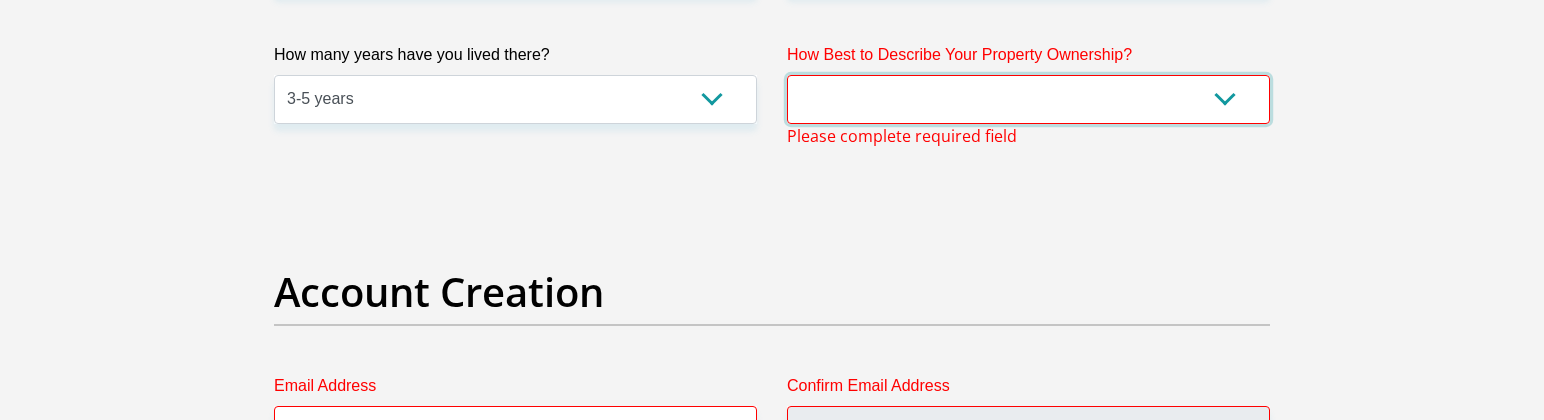 click on "Owned
Rented
Family Owned
Company Dwelling" at bounding box center (1028, 99) 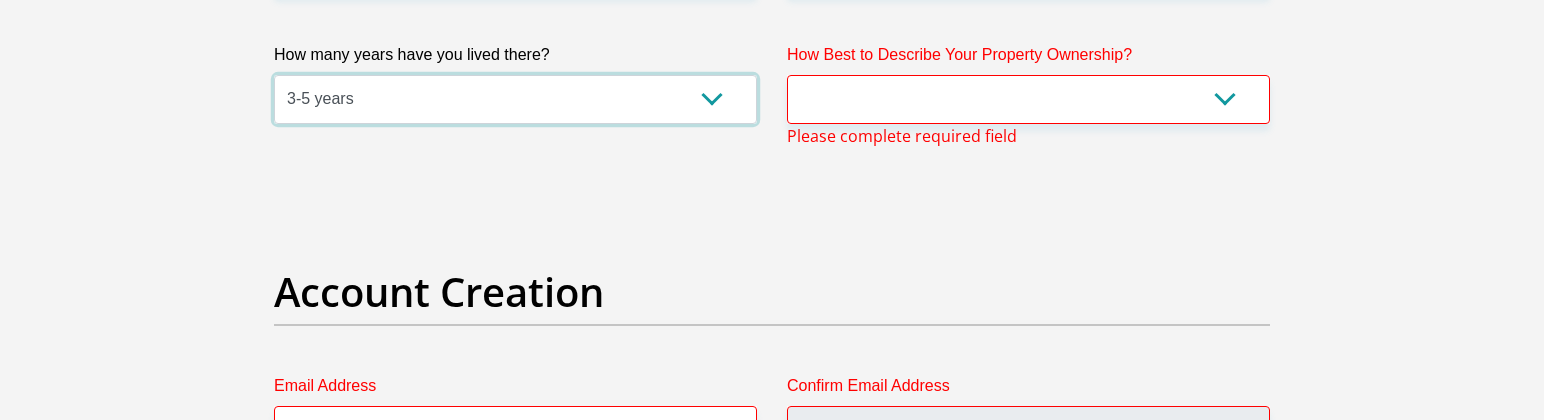 click on "less than 1 year
1-3 years
3-5 years
5+ years" at bounding box center (515, 99) 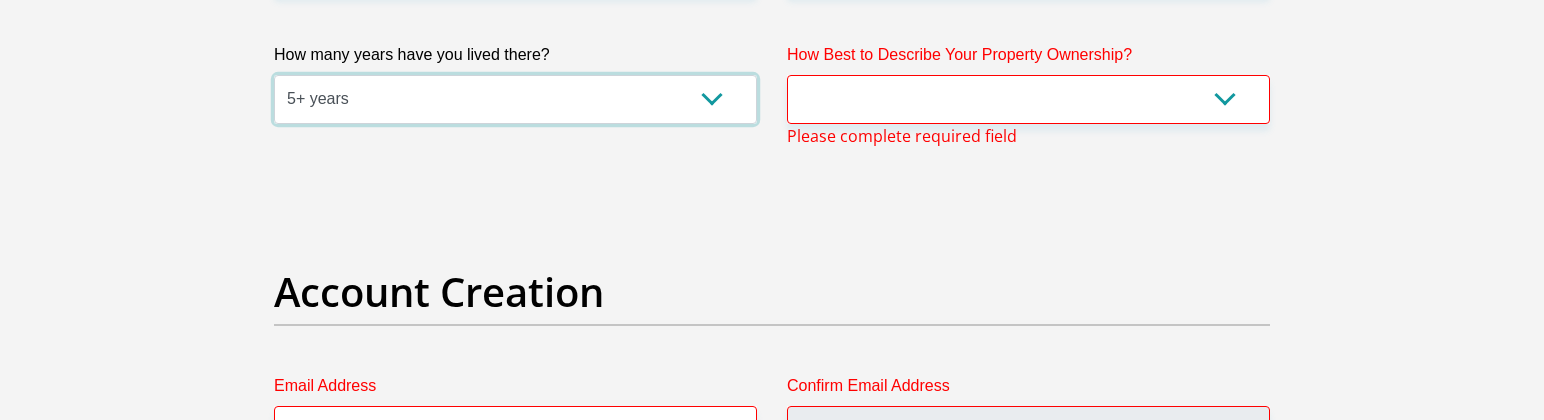 click on "less than 1 year
1-3 years
3-5 years
5+ years" at bounding box center (515, 99) 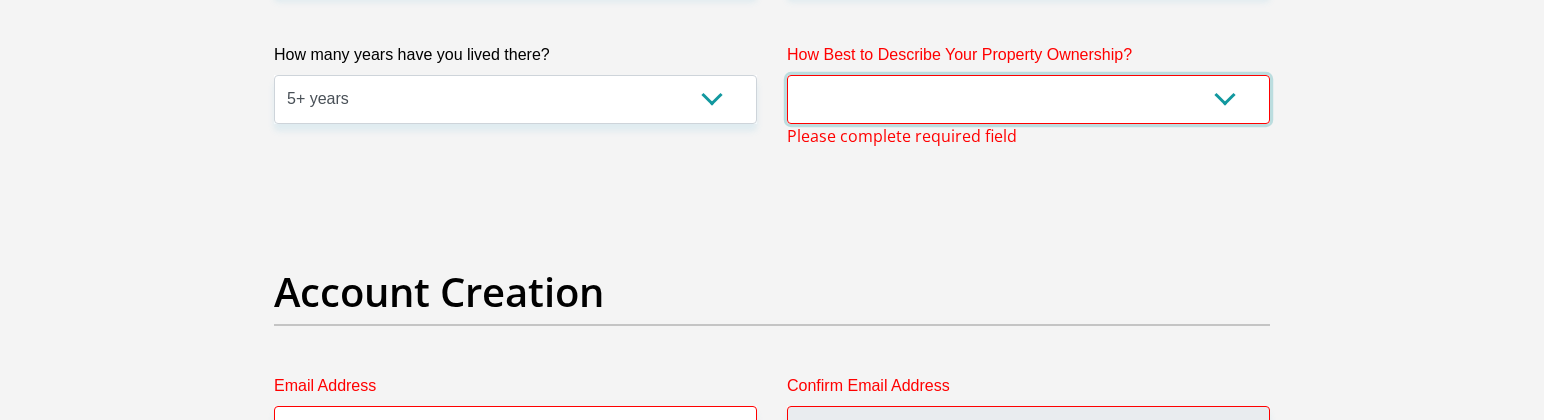 click on "Owned
Rented
Family Owned
Company Dwelling" at bounding box center [1028, 99] 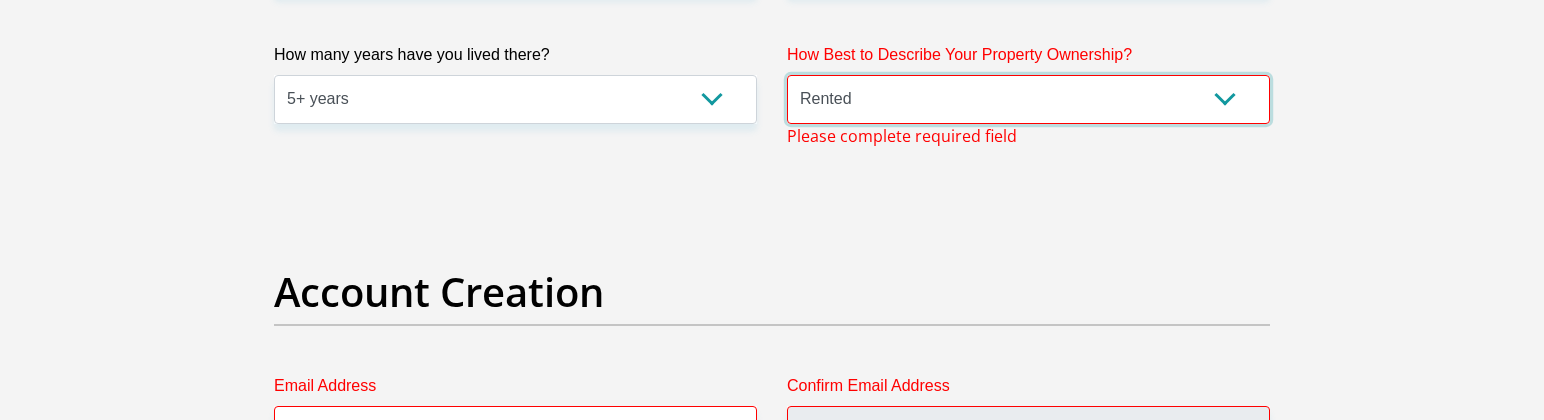 click on "Owned
Rented
Family Owned
Company Dwelling" at bounding box center (1028, 99) 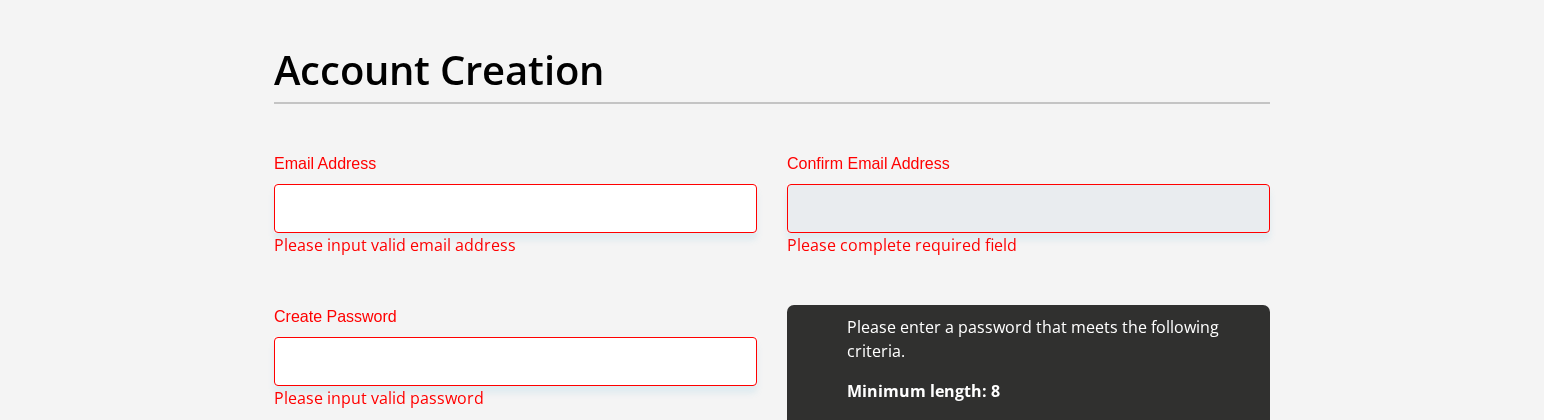 scroll, scrollTop: 1683, scrollLeft: 0, axis: vertical 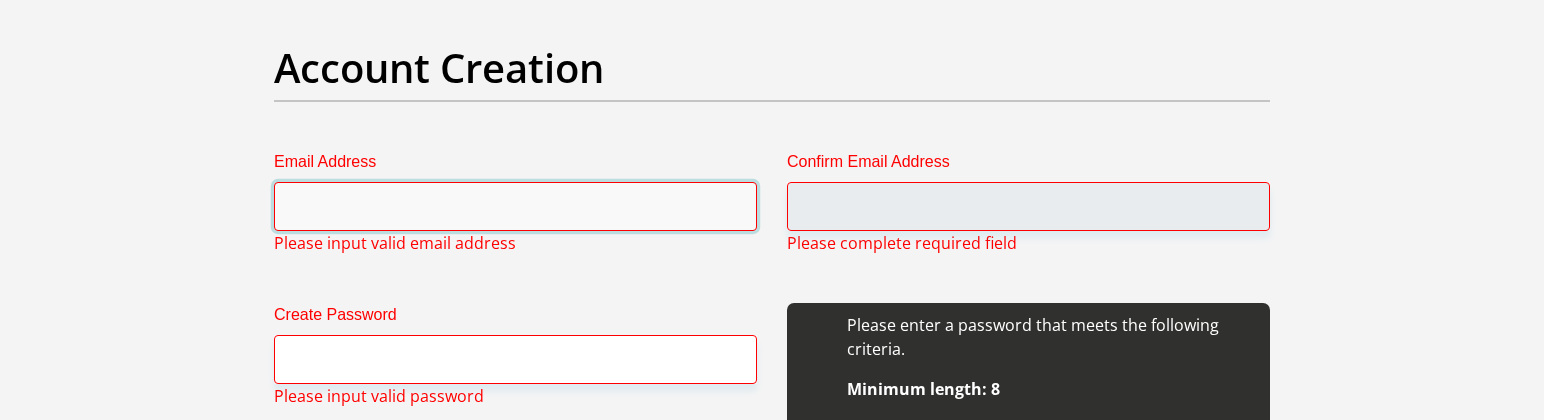 click on "Email Address" at bounding box center (515, 206) 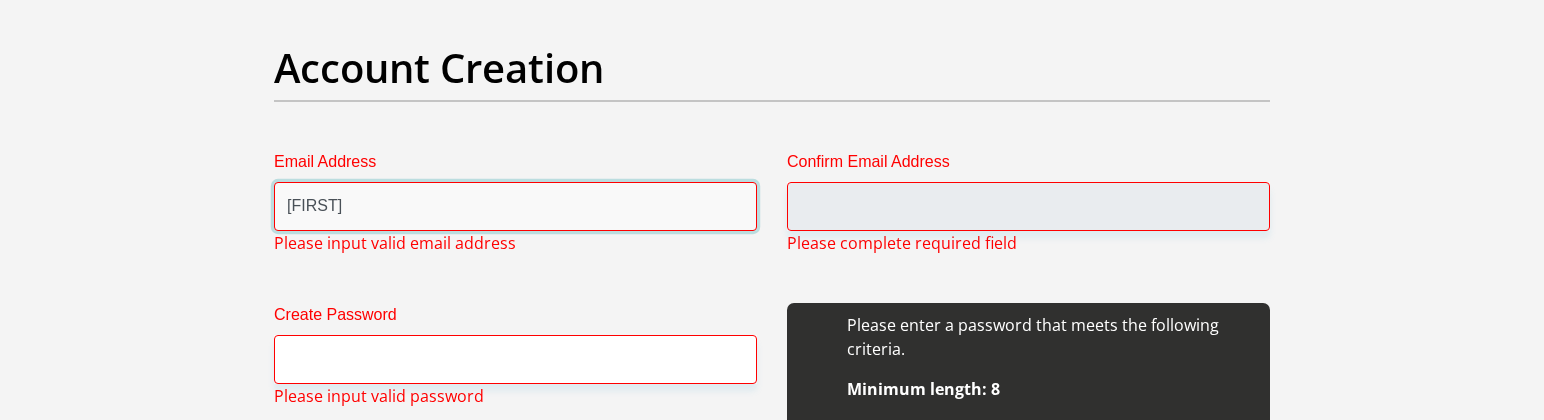 type on "S" 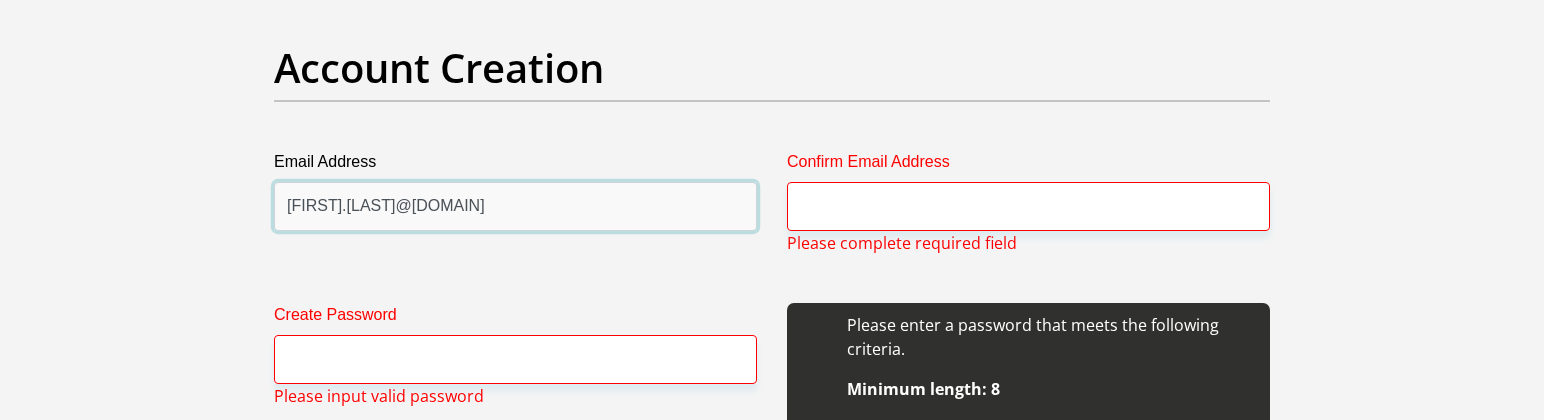 type on "[FIRST].[LAST]@[DOMAIN]" 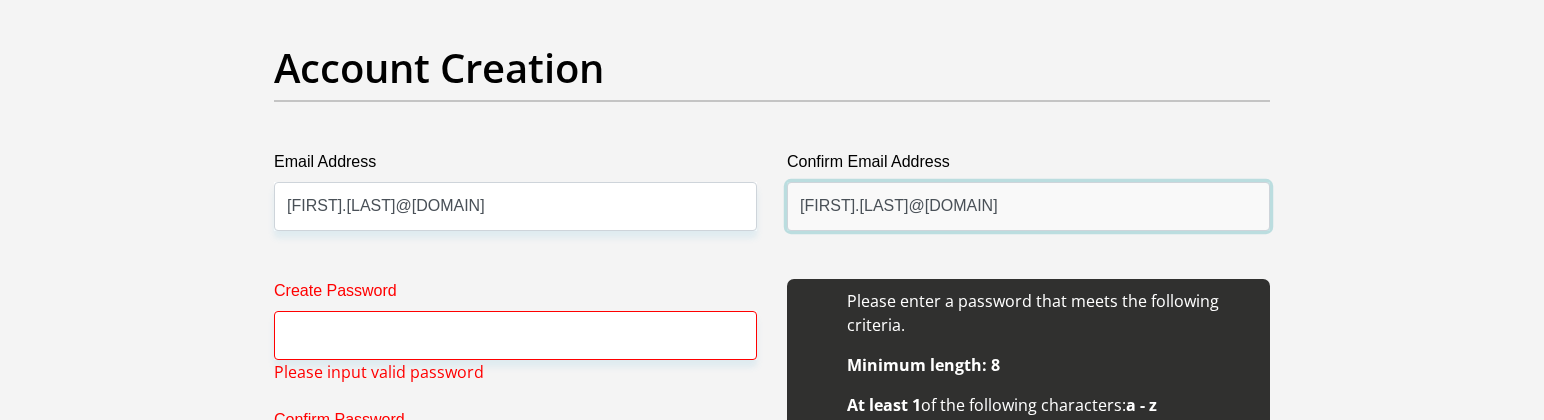 type on "[FIRST].[LAST]@[DOMAIN]" 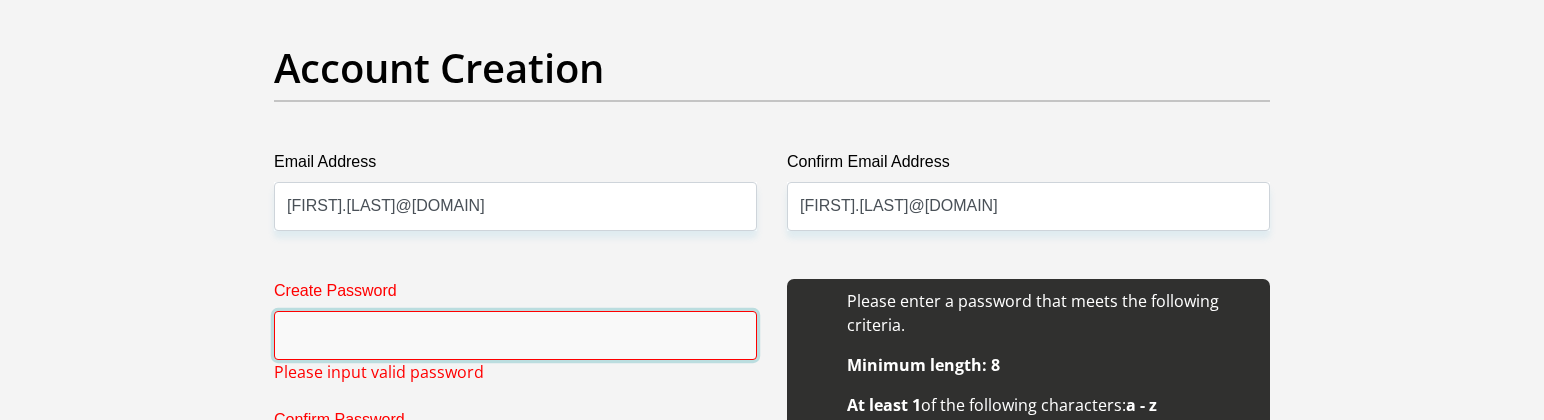 drag, startPoint x: 345, startPoint y: 327, endPoint x: 359, endPoint y: 317, distance: 17.20465 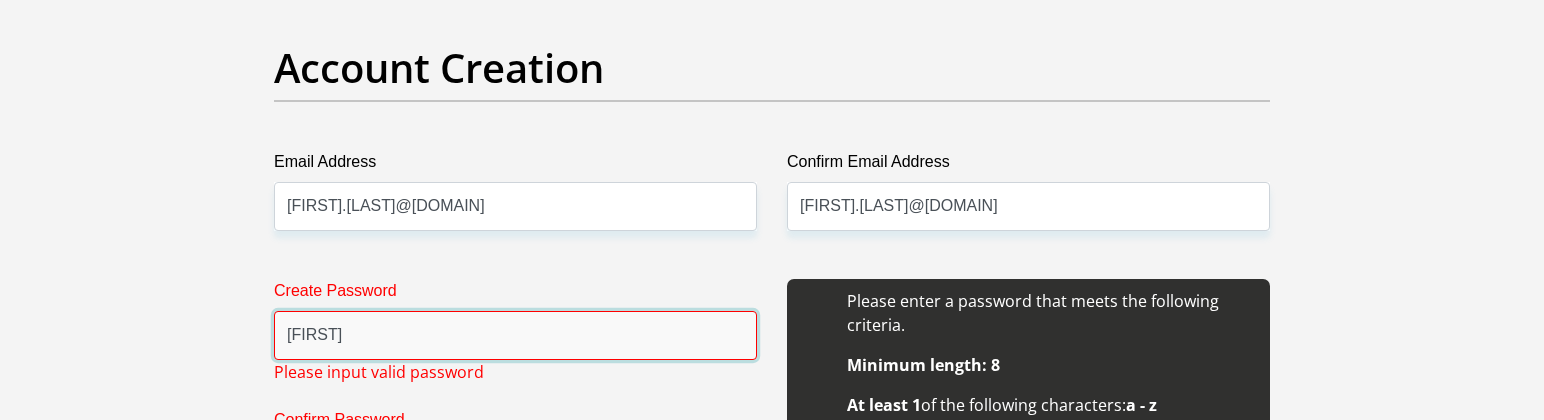 type on "s" 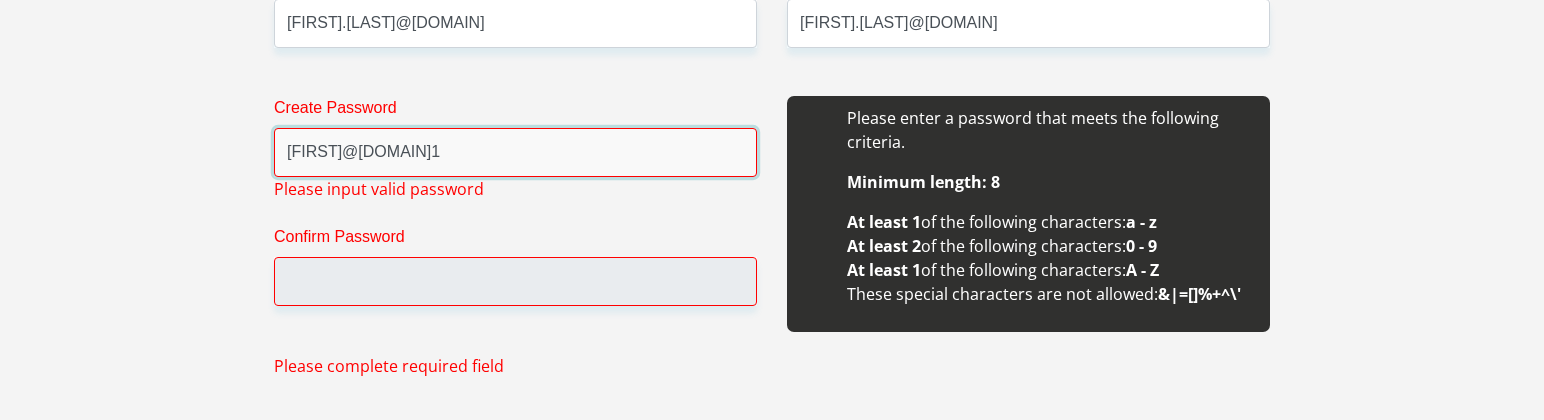 scroll, scrollTop: 1883, scrollLeft: 0, axis: vertical 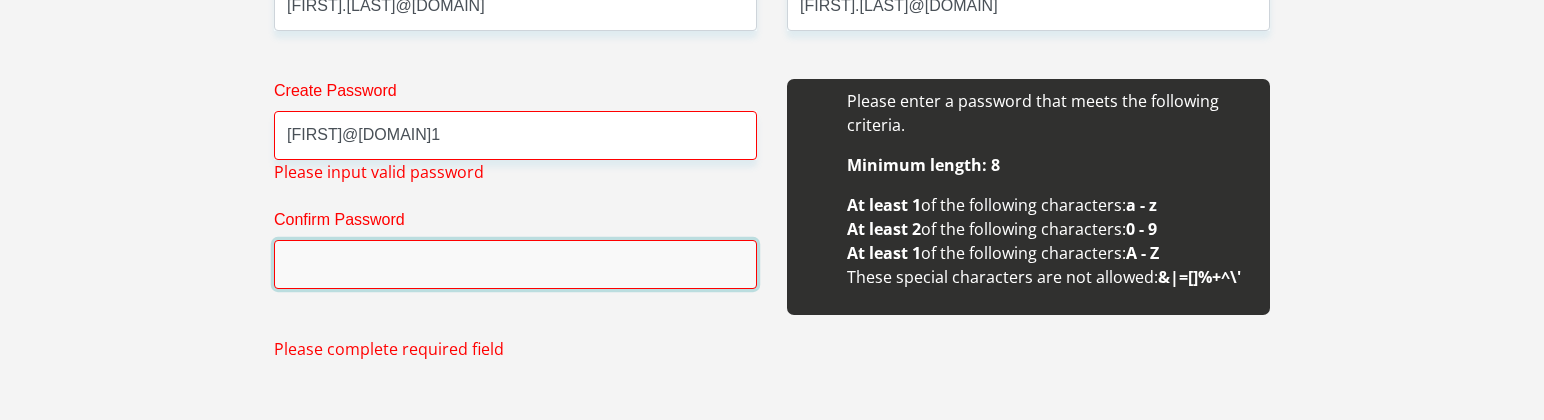 click on "Confirm Password" at bounding box center [515, 264] 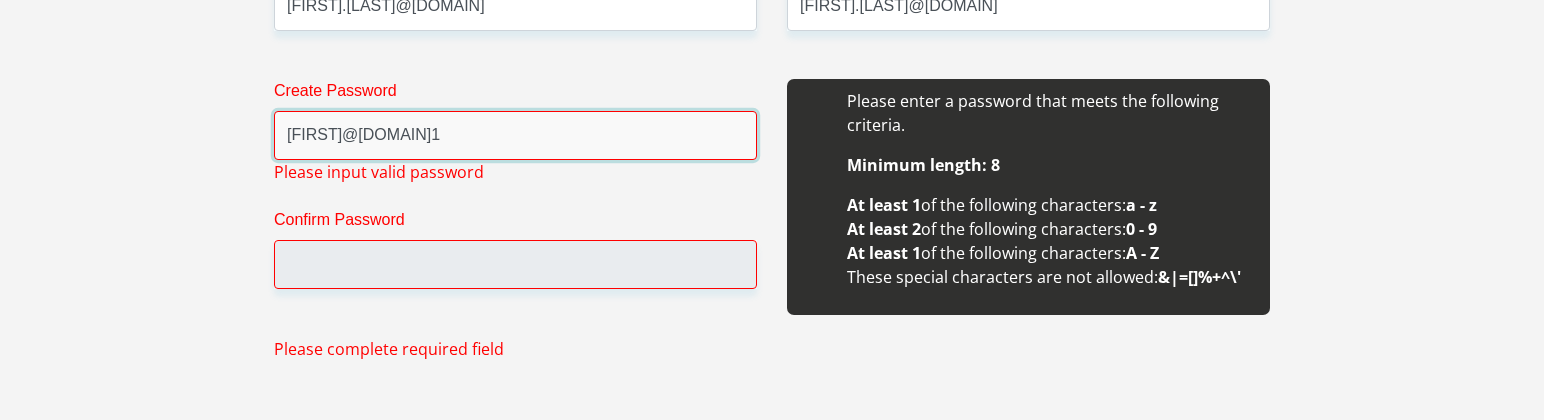 click on "[FIRST]@[DOMAIN]1" at bounding box center (515, 135) 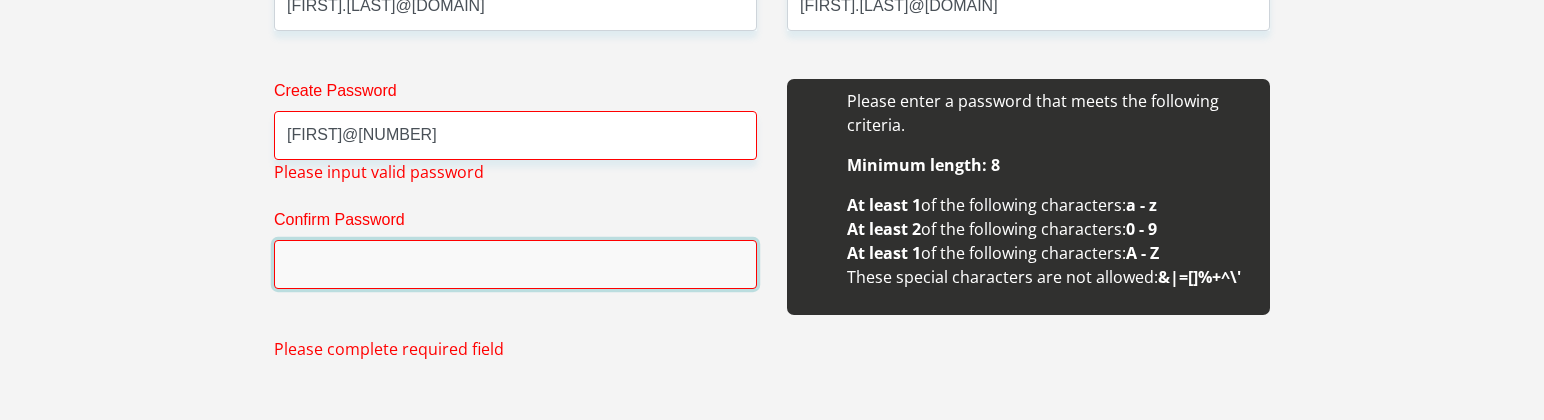 click on "Confirm Password" at bounding box center (515, 264) 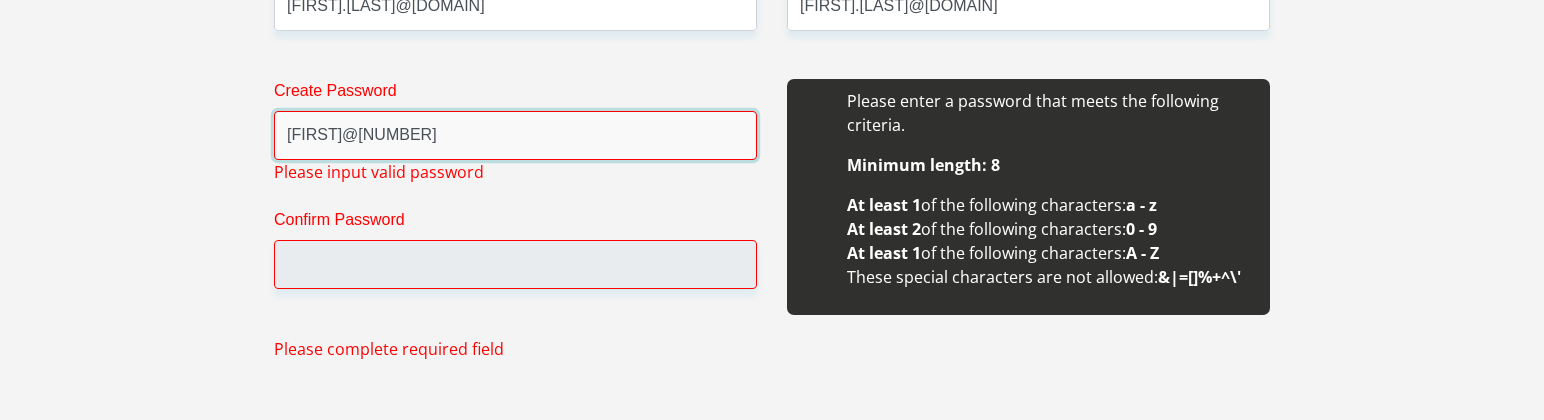 click on "[FIRST]@[NUMBER]" at bounding box center [515, 135] 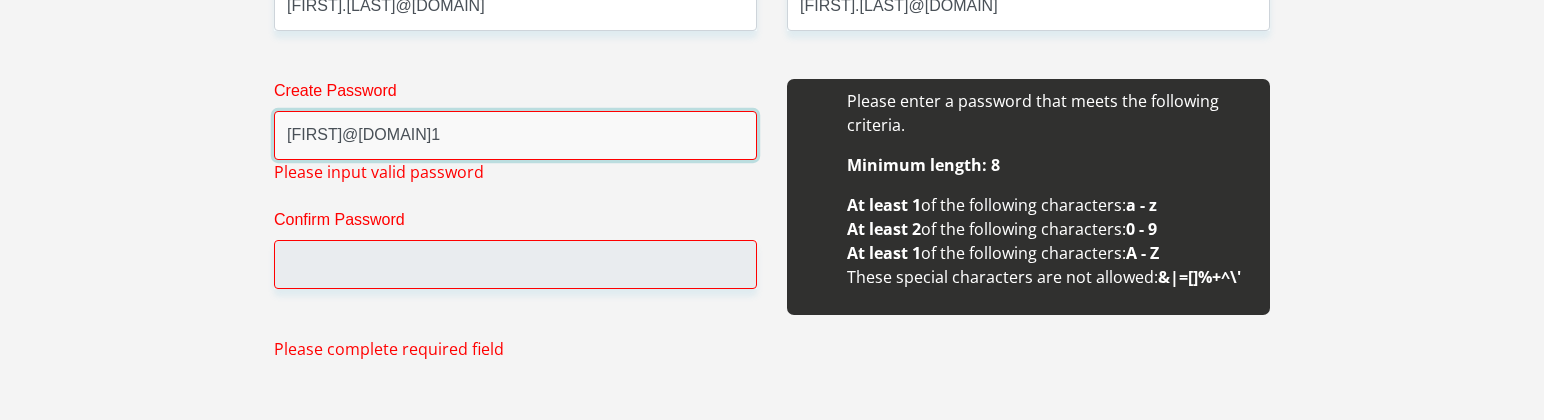 click on "[FIRST]@[DOMAIN]1" at bounding box center [515, 135] 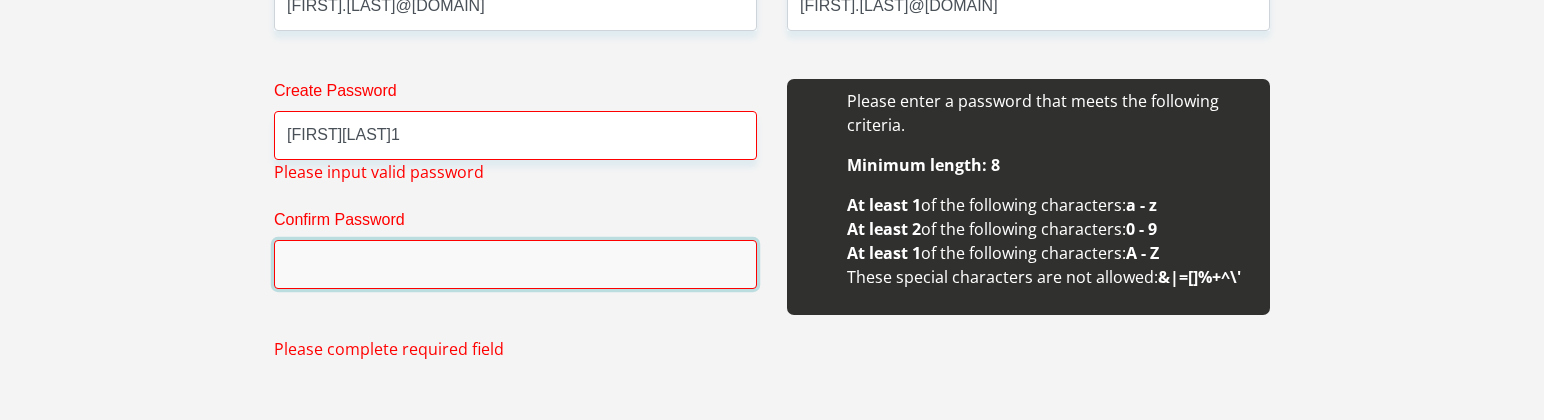 click on "Confirm Password" at bounding box center (515, 264) 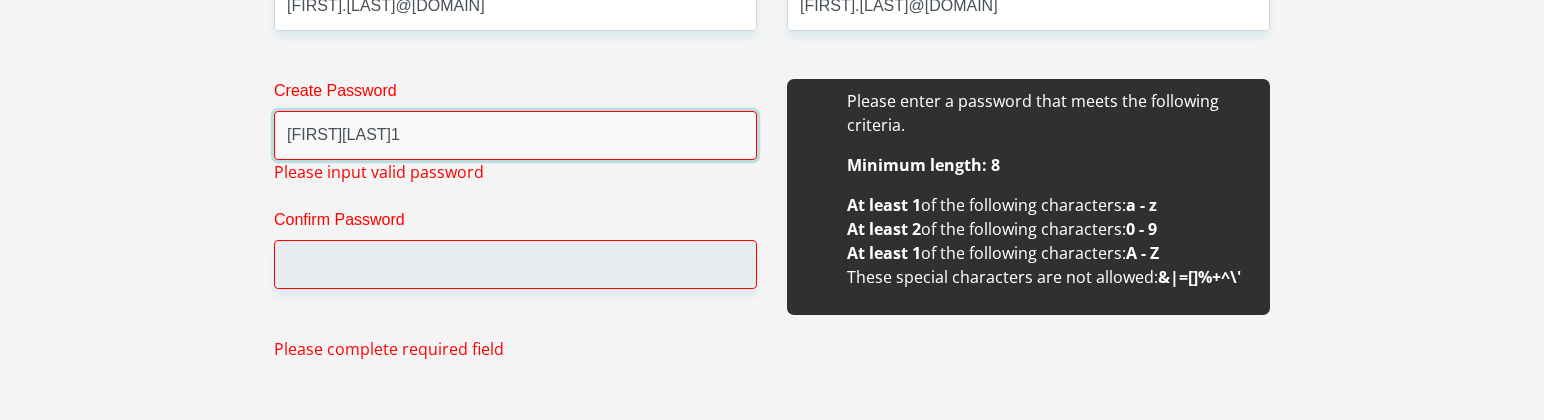 click on "[FIRST][LAST]1" at bounding box center (515, 135) 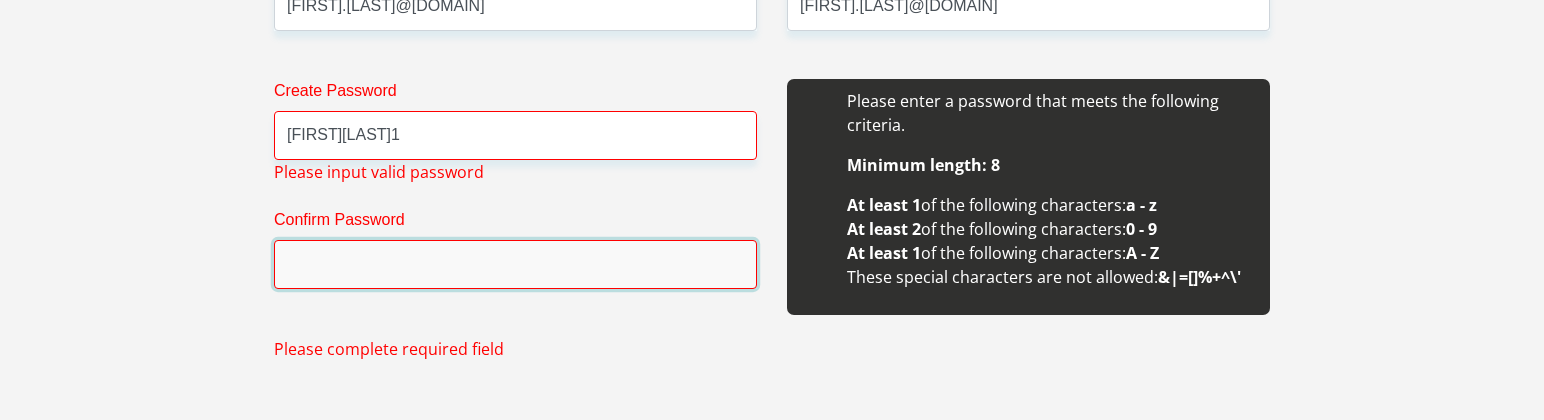click on "Confirm Password" at bounding box center (515, 264) 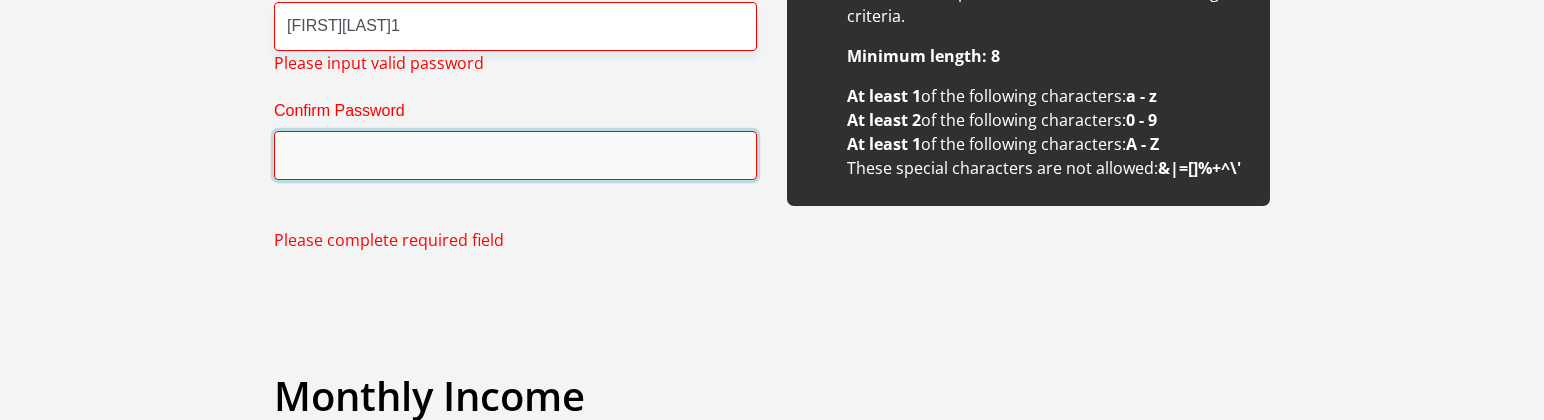 scroll, scrollTop: 1783, scrollLeft: 0, axis: vertical 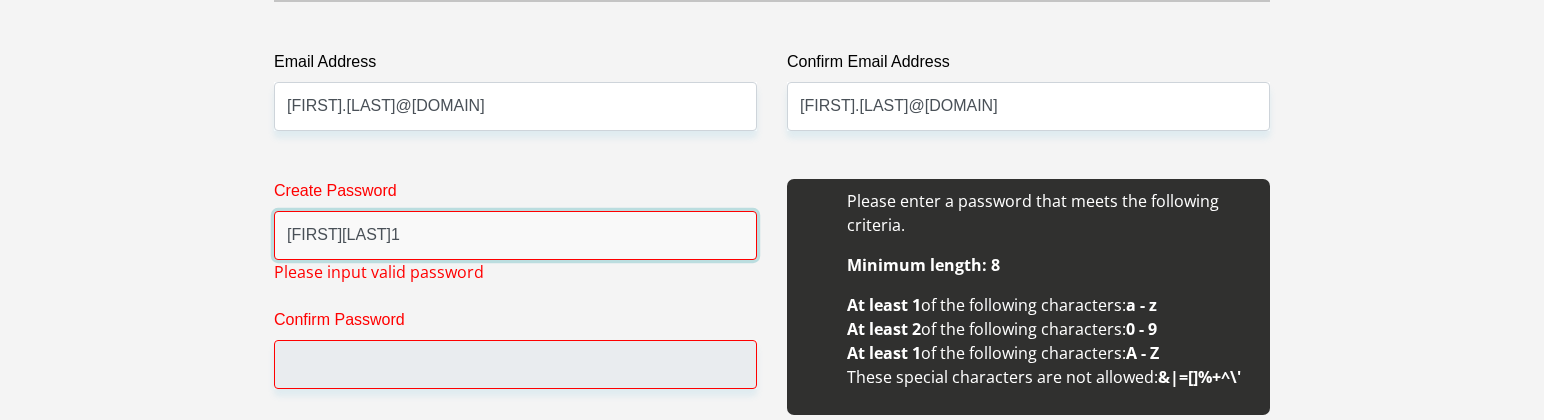 click on "[FIRST][LAST]1" at bounding box center (515, 235) 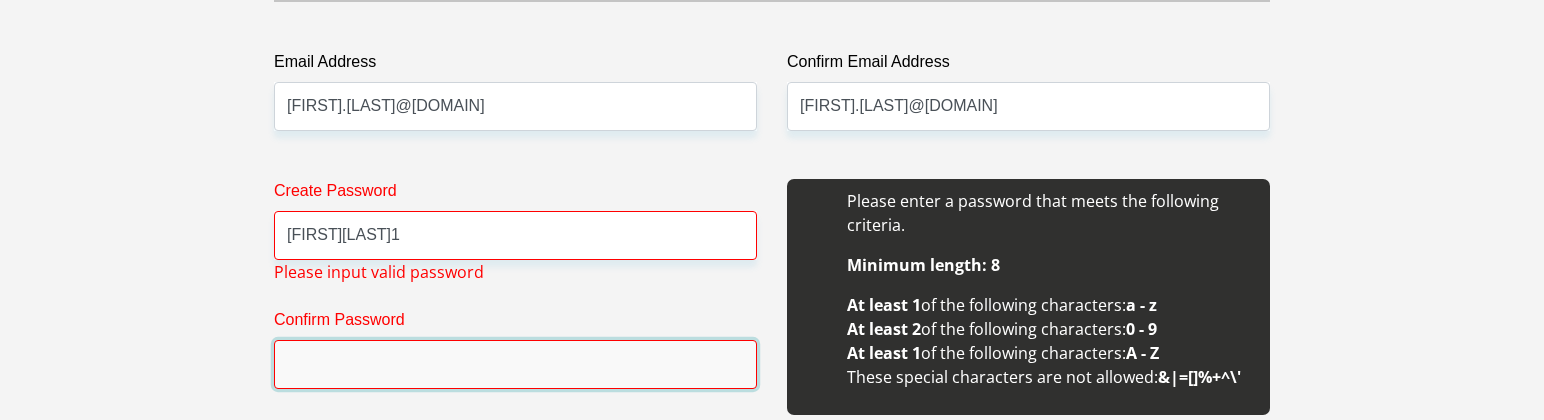 click on "Confirm Password" at bounding box center (515, 364) 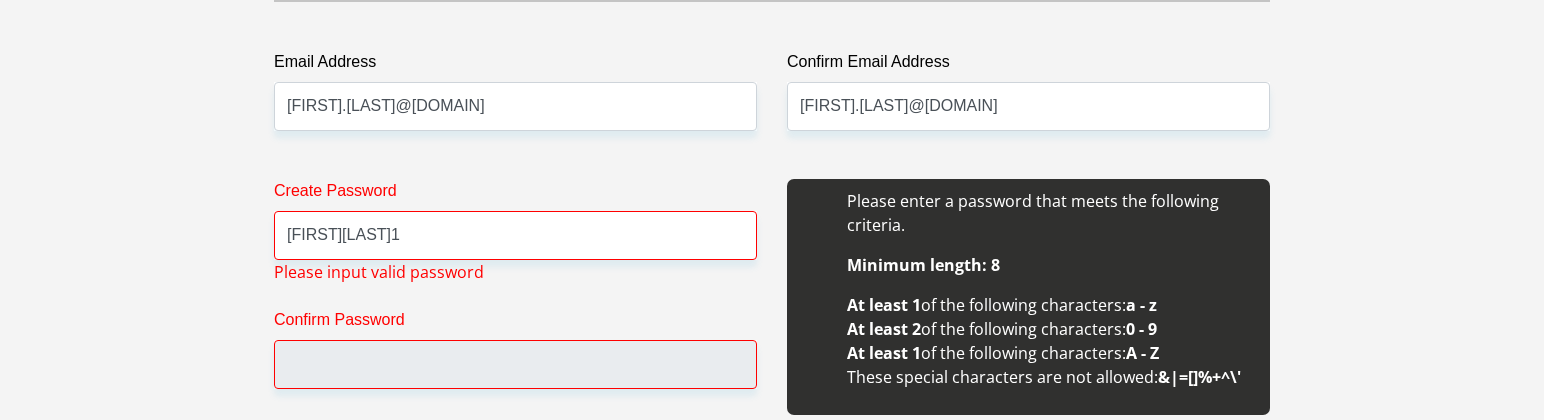 scroll, scrollTop: 2317, scrollLeft: 0, axis: vertical 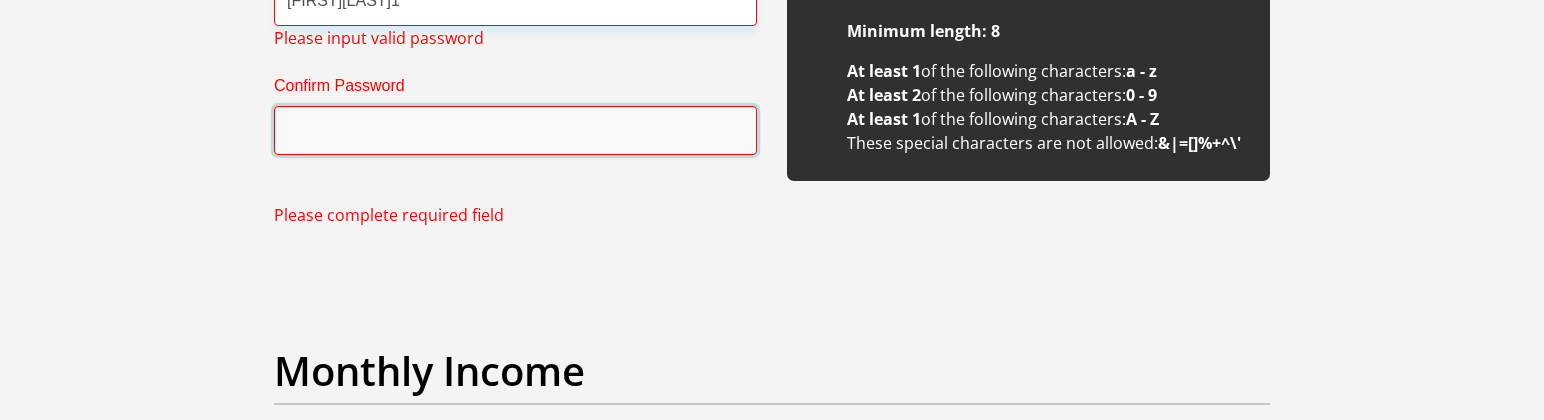 click on "Confirm Password" at bounding box center (515, 130) 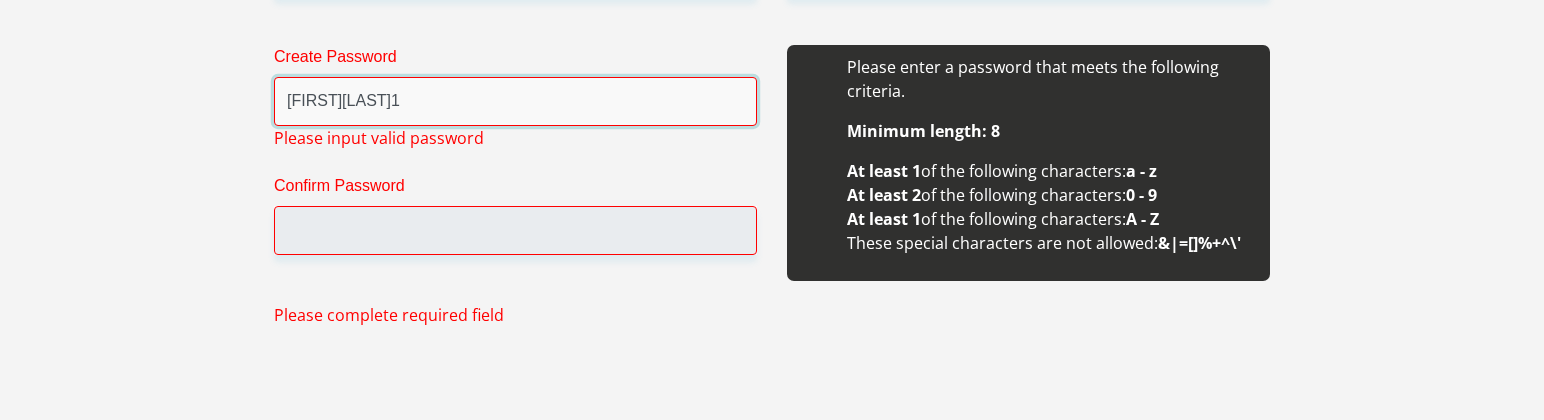 click on "[FIRST][LAST]1" at bounding box center (515, 101) 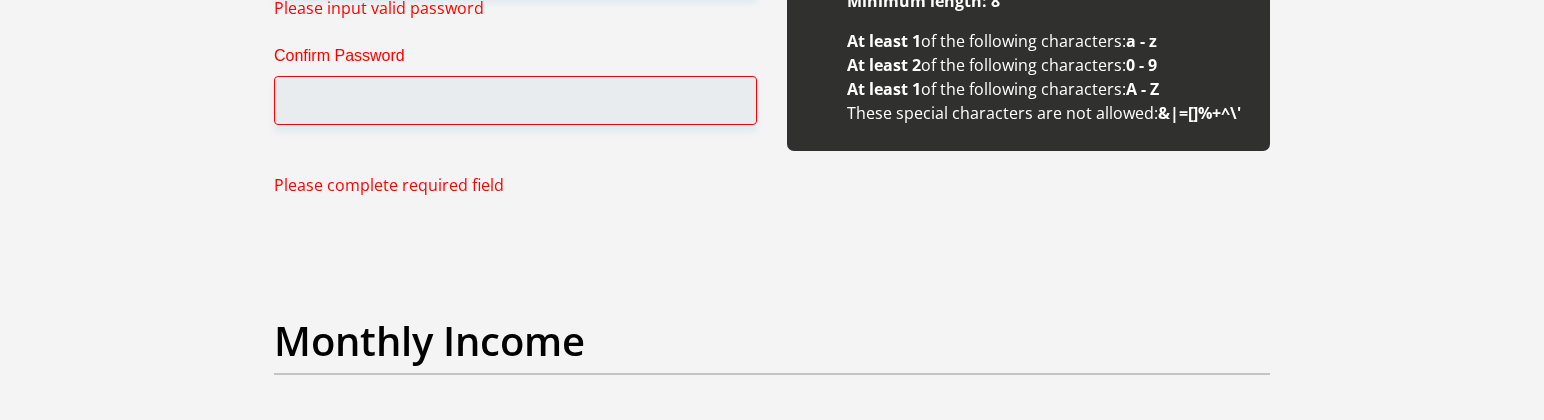 scroll, scrollTop: 2017, scrollLeft: 0, axis: vertical 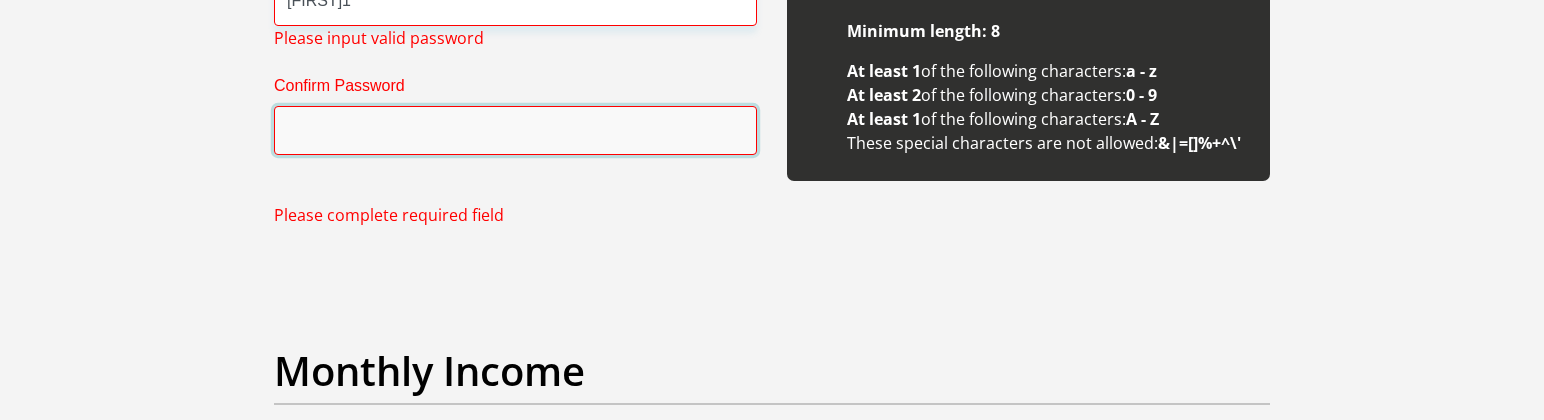 click on "Confirm Password" at bounding box center [515, 130] 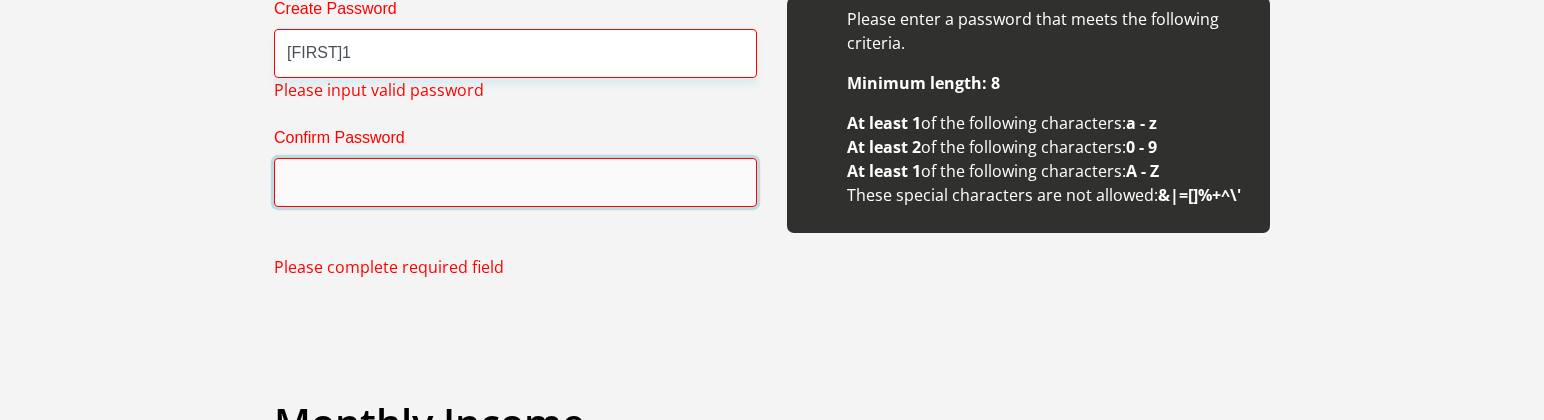 scroll, scrollTop: 1917, scrollLeft: 0, axis: vertical 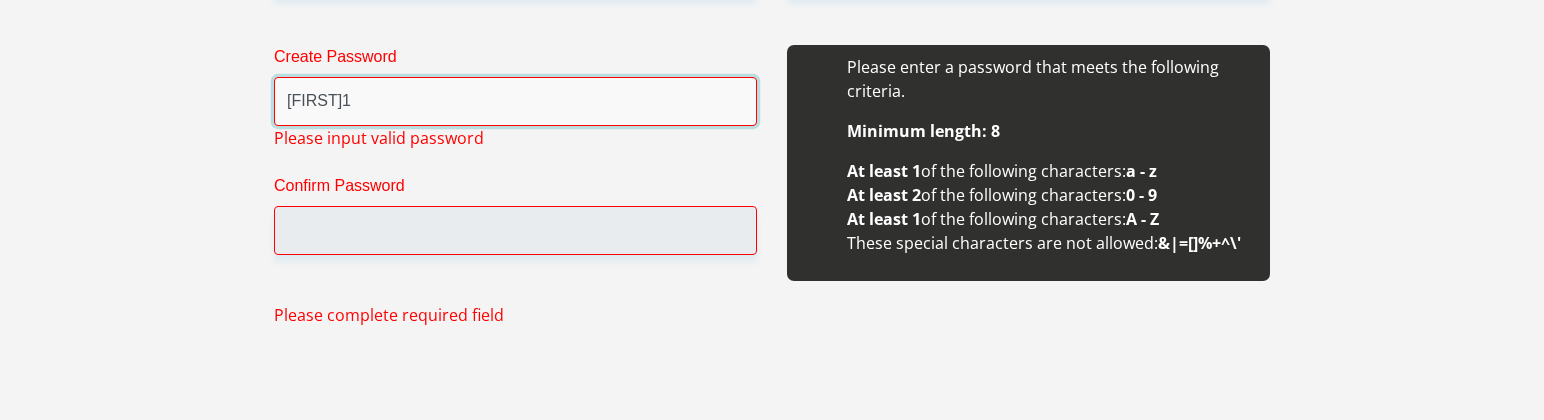 click on "[FIRST]1" at bounding box center (515, 101) 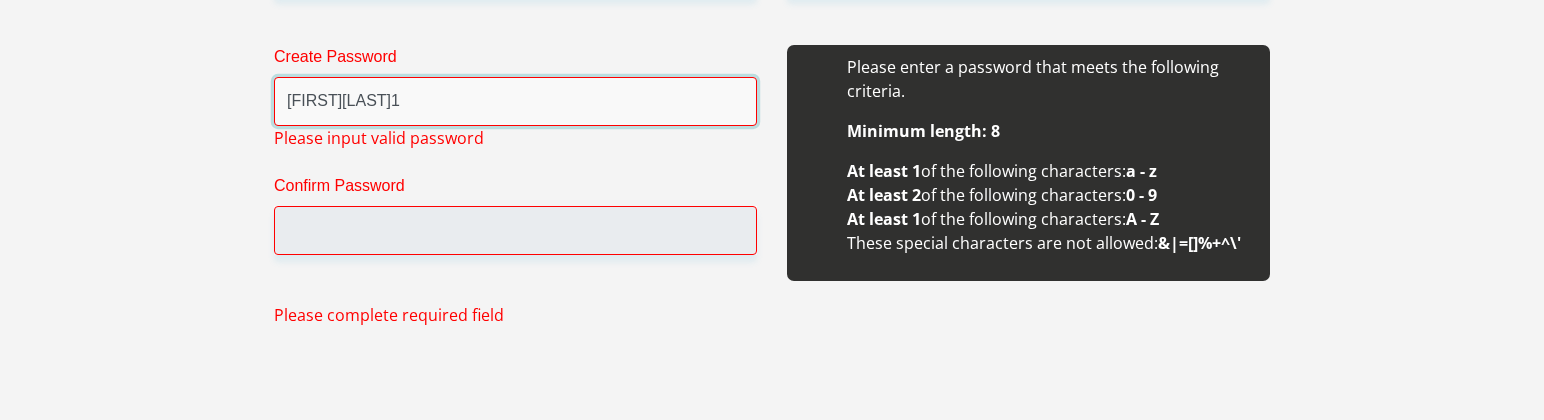 type on "[FIRST][LAST]1" 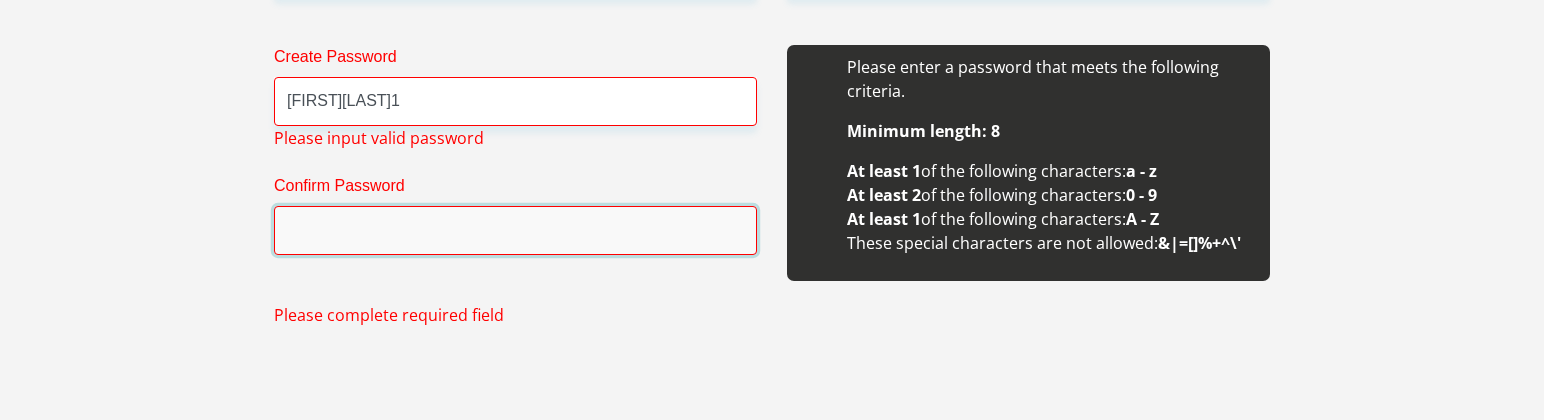click on "Confirm Password" at bounding box center (515, 230) 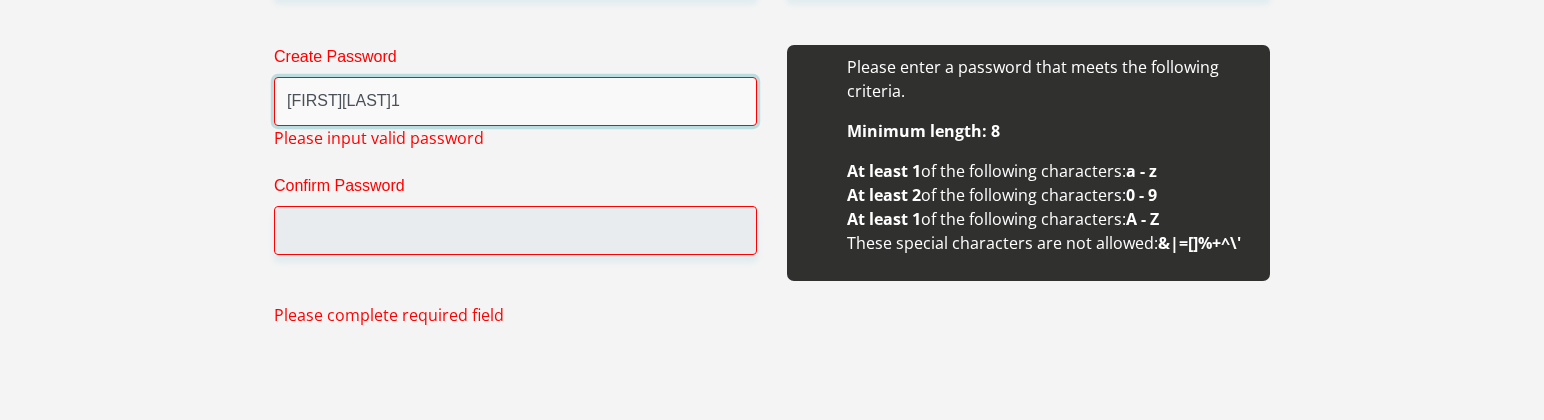 drag, startPoint x: 391, startPoint y: 103, endPoint x: 284, endPoint y: 98, distance: 107.11676 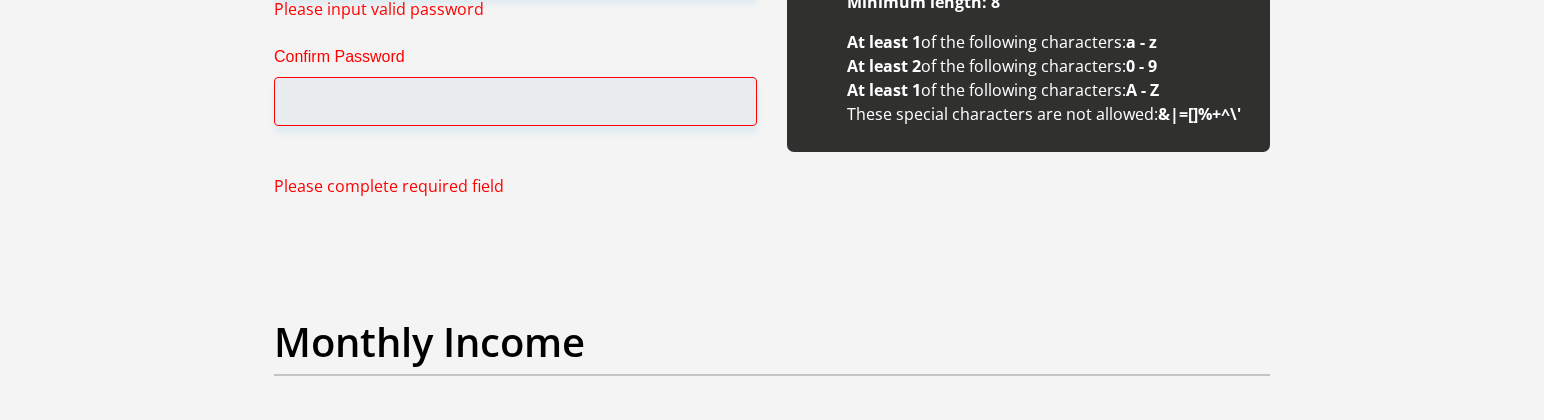 scroll, scrollTop: 2017, scrollLeft: 0, axis: vertical 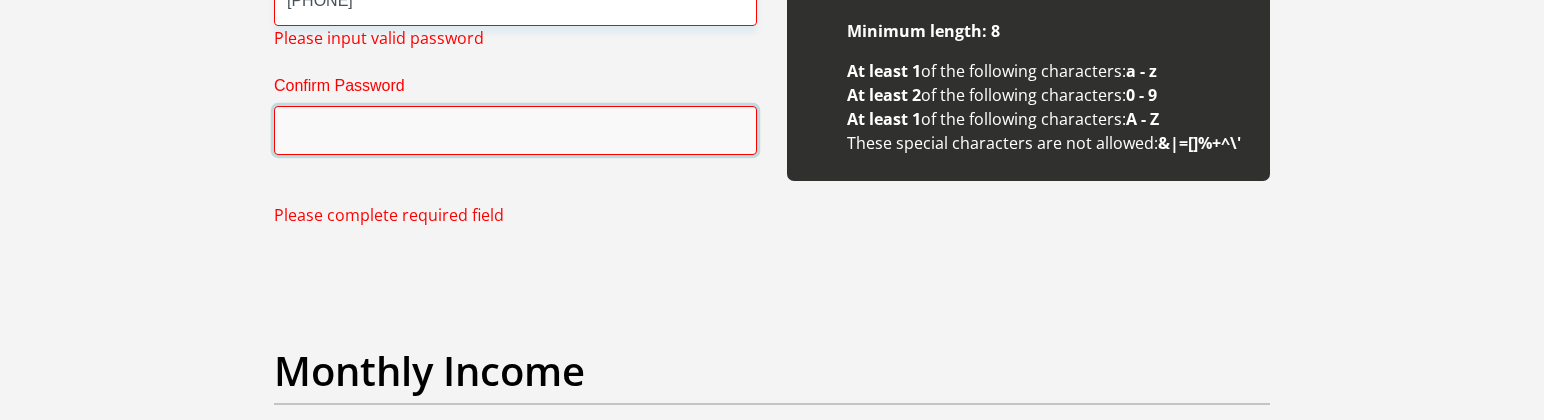 click on "Confirm Password" at bounding box center [515, 130] 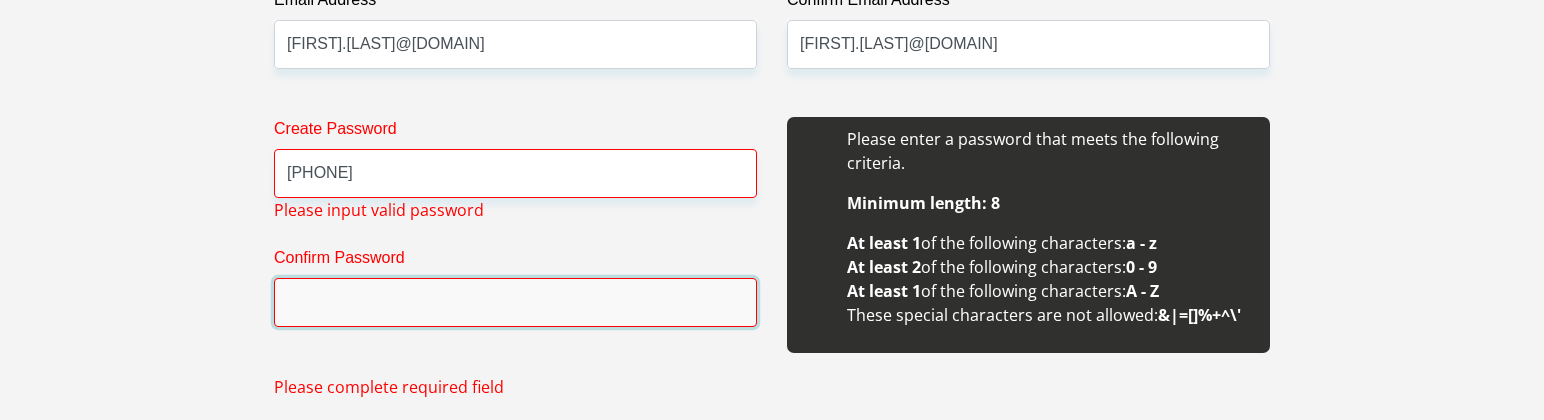 scroll, scrollTop: 1817, scrollLeft: 0, axis: vertical 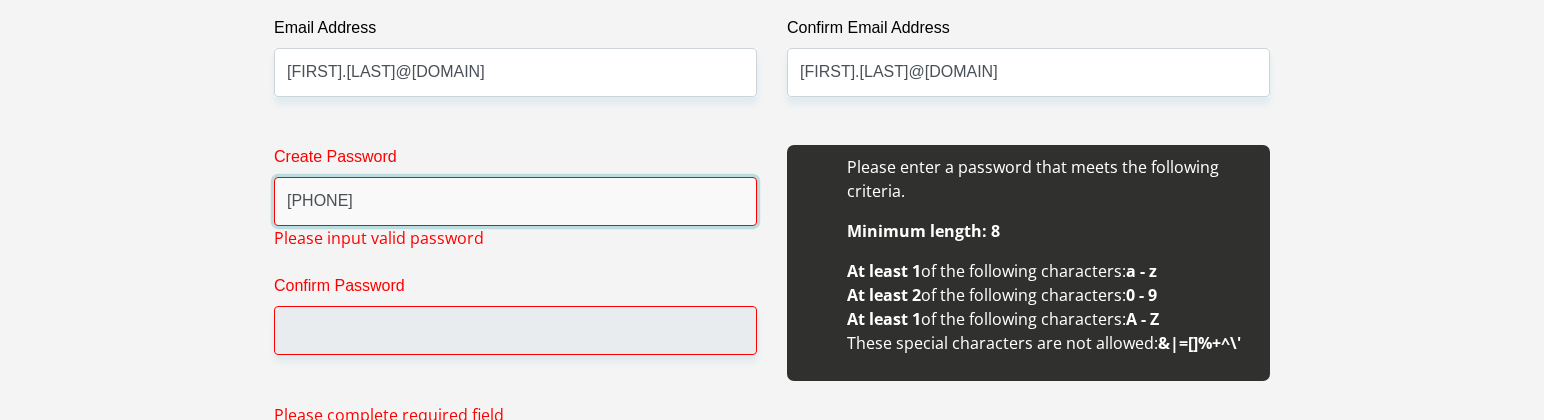 click on "[PHONE]" at bounding box center (515, 201) 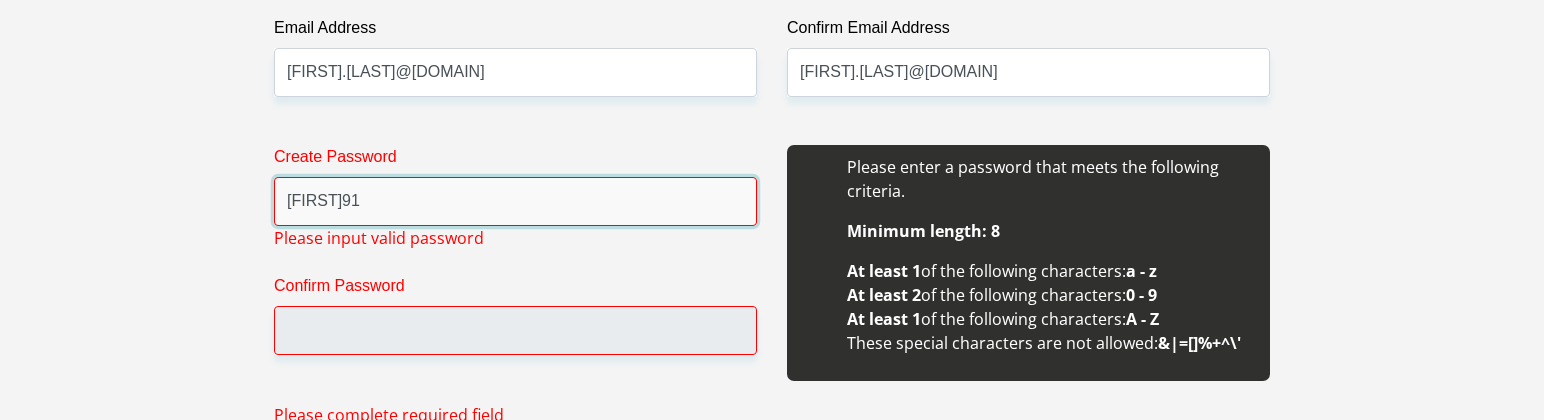 click on "[FIRST]91" at bounding box center [515, 201] 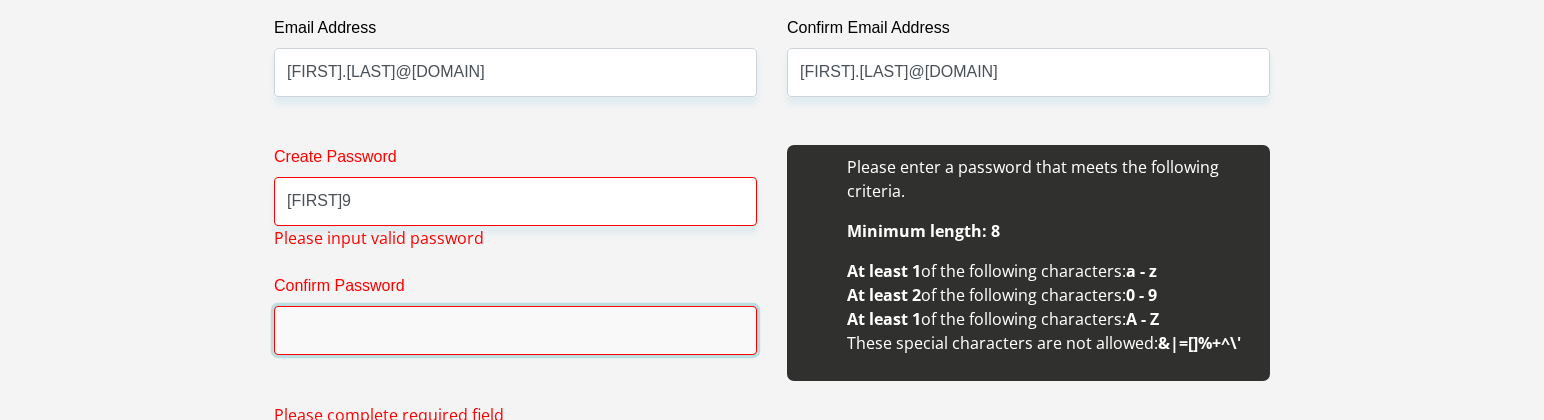 click on "Confirm Password" at bounding box center (515, 330) 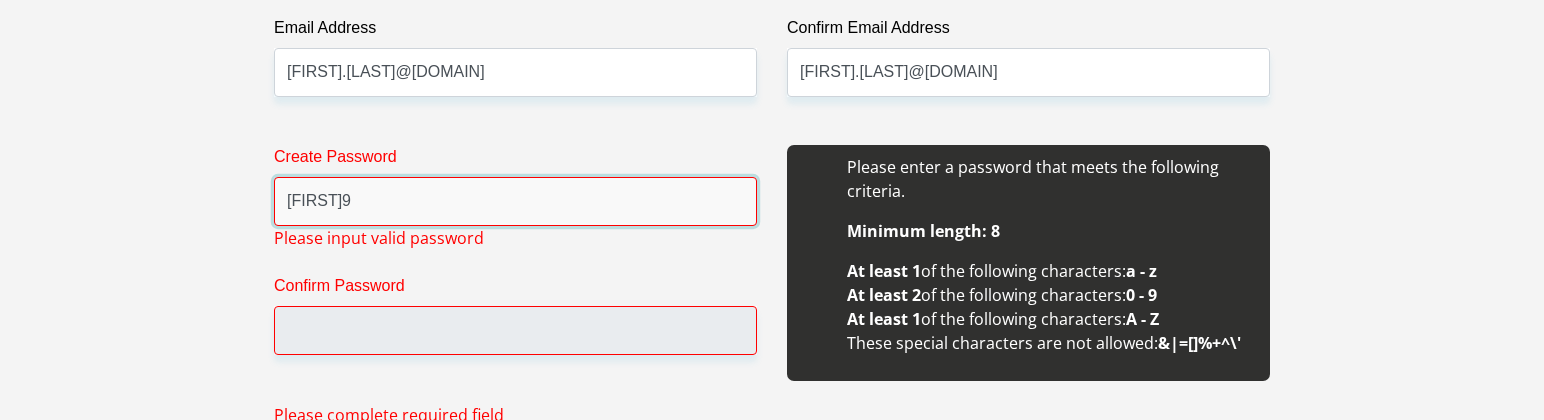 click on "[FIRST]9" at bounding box center (515, 201) 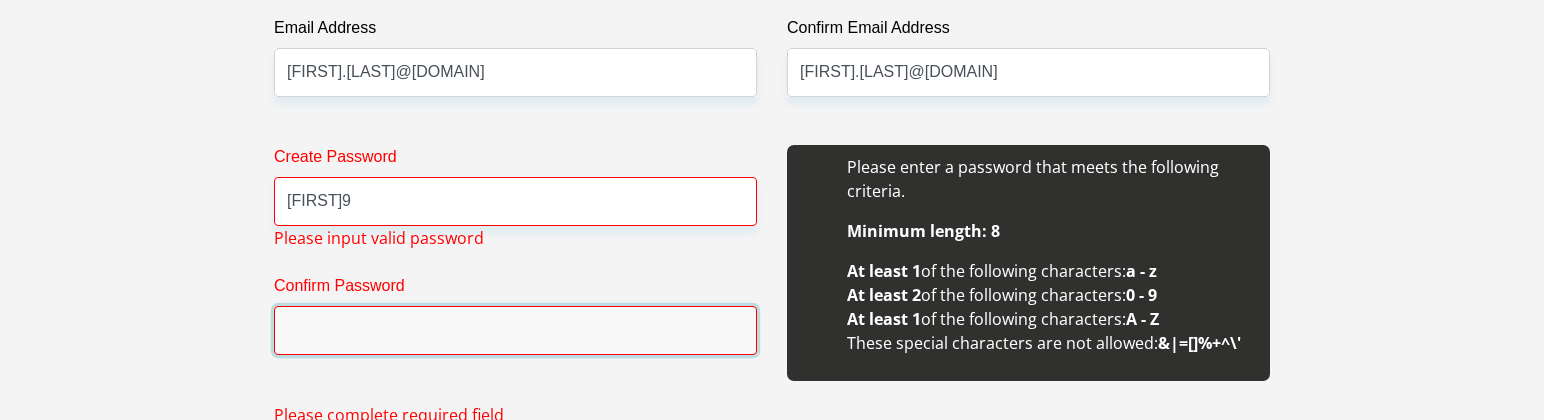 click on "Confirm Password" at bounding box center (515, 330) 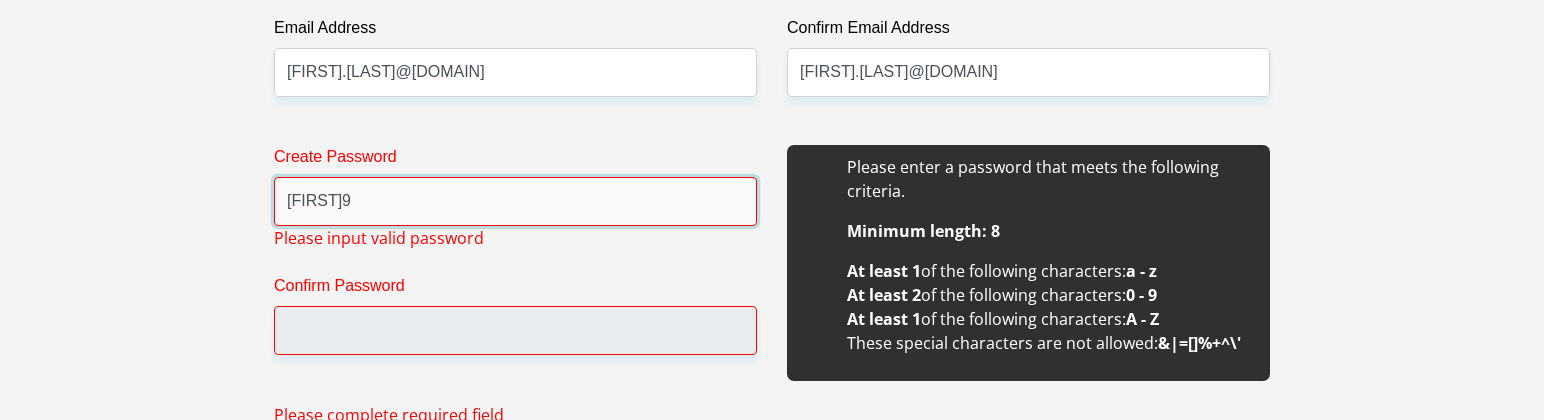 click on "[FIRST]9" at bounding box center (515, 201) 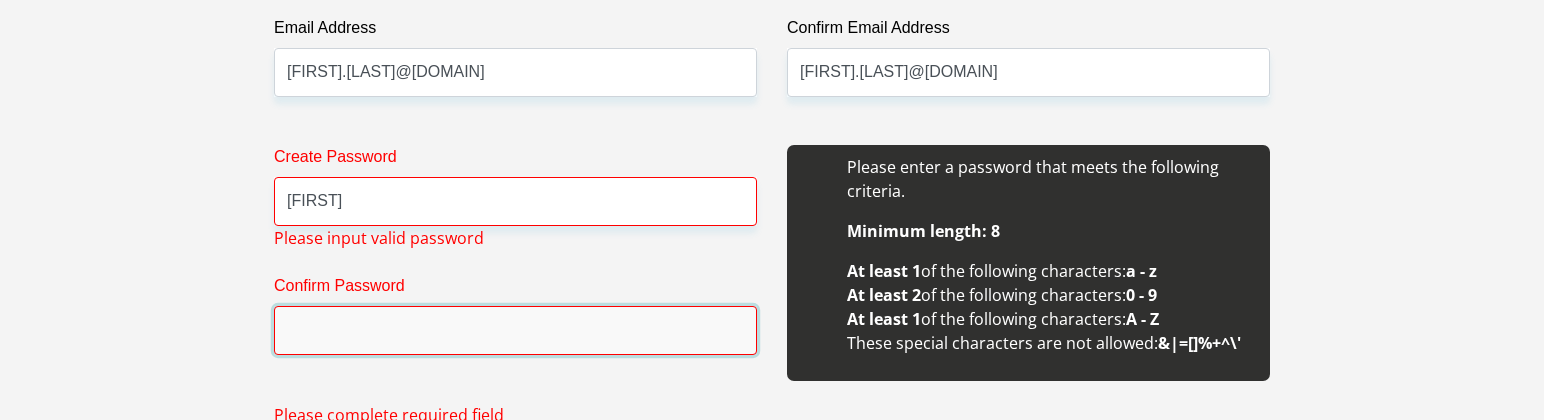 click on "Confirm Password" at bounding box center [515, 330] 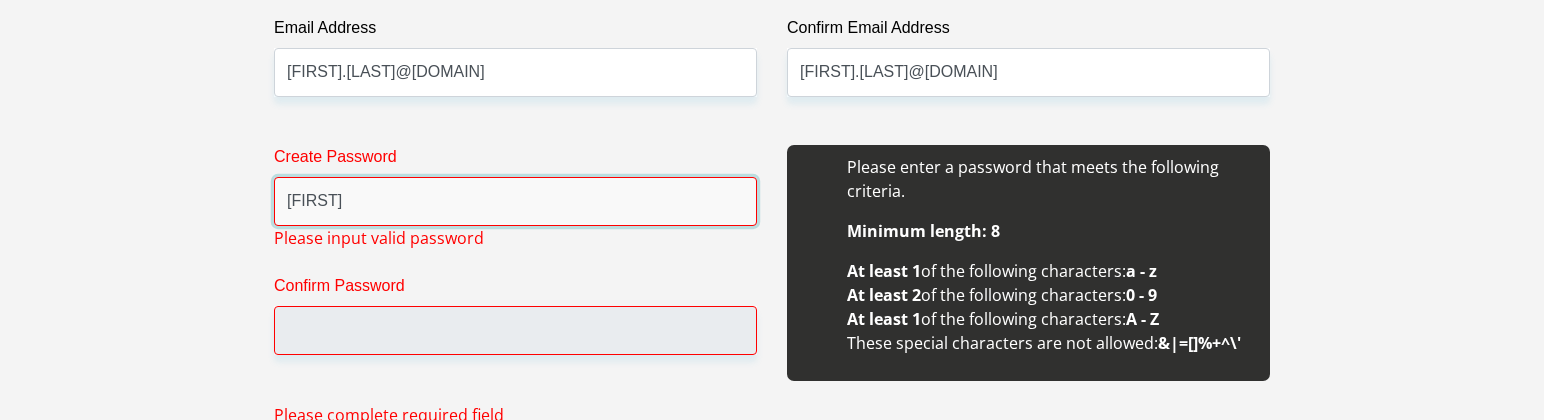 click on "[FIRST]" at bounding box center [515, 201] 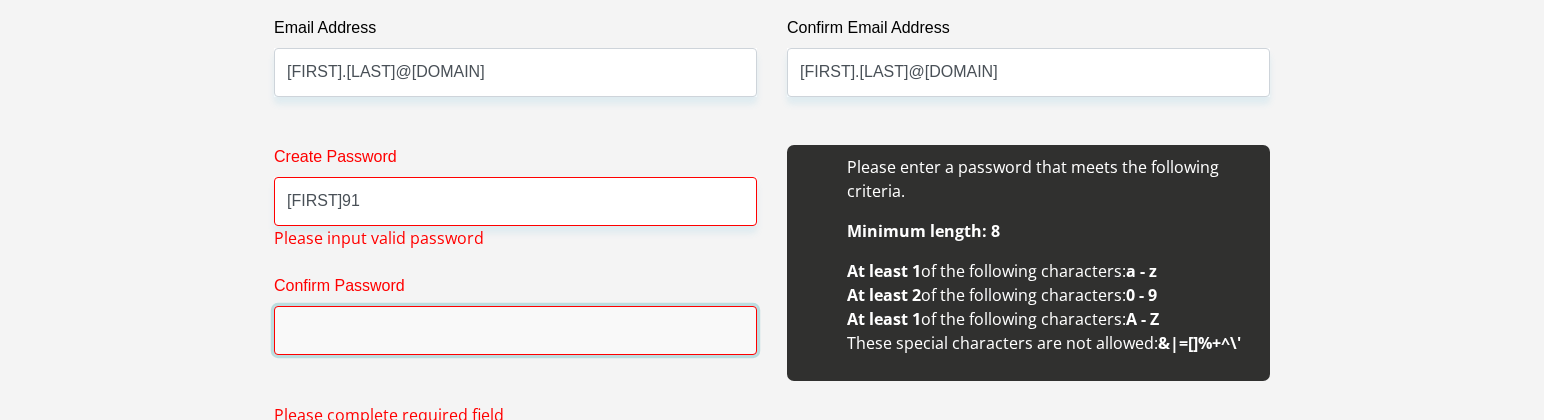 click on "Confirm Password" at bounding box center [515, 330] 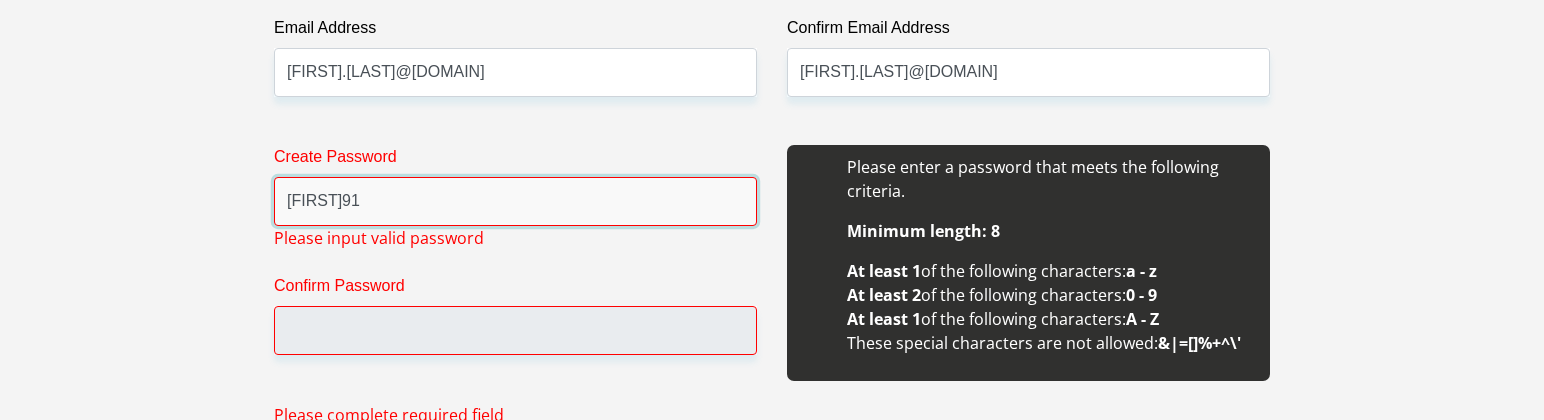 click on "[FIRST]91" at bounding box center (515, 201) 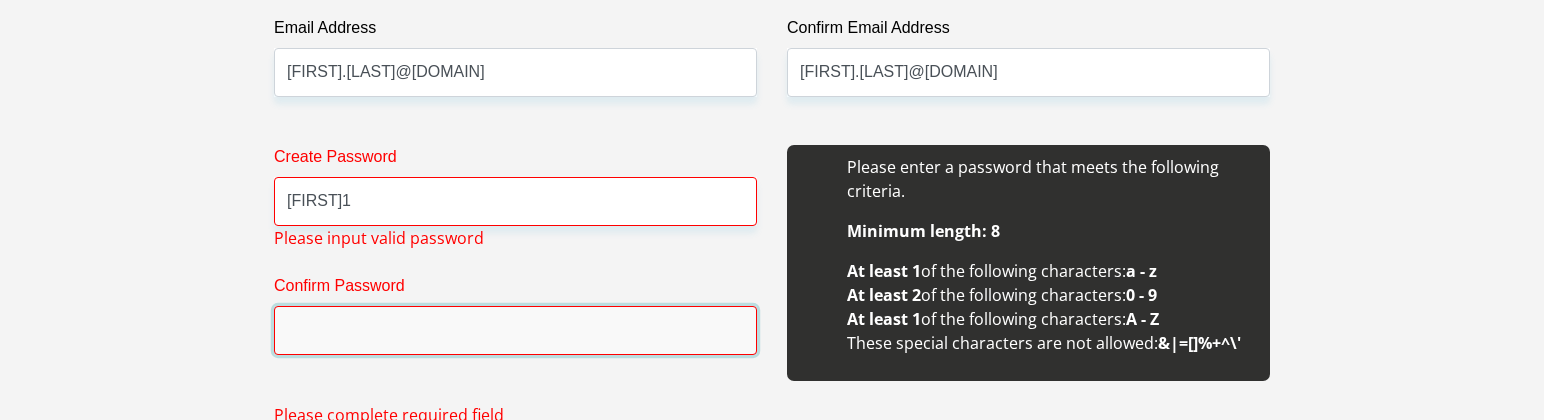 click on "Confirm Password" at bounding box center (515, 330) 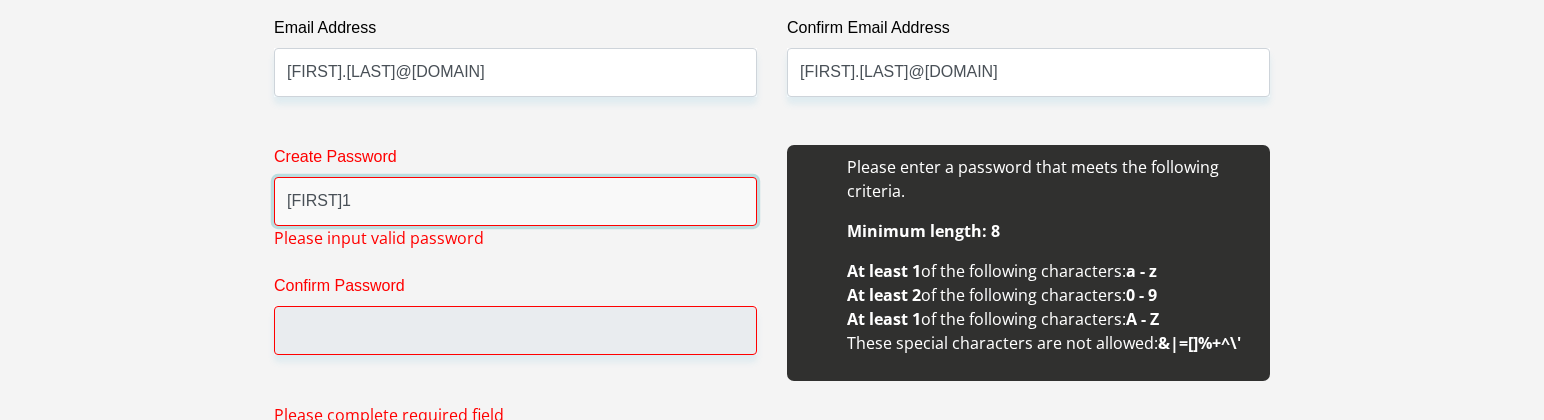 click on "[FIRST]1" at bounding box center [515, 201] 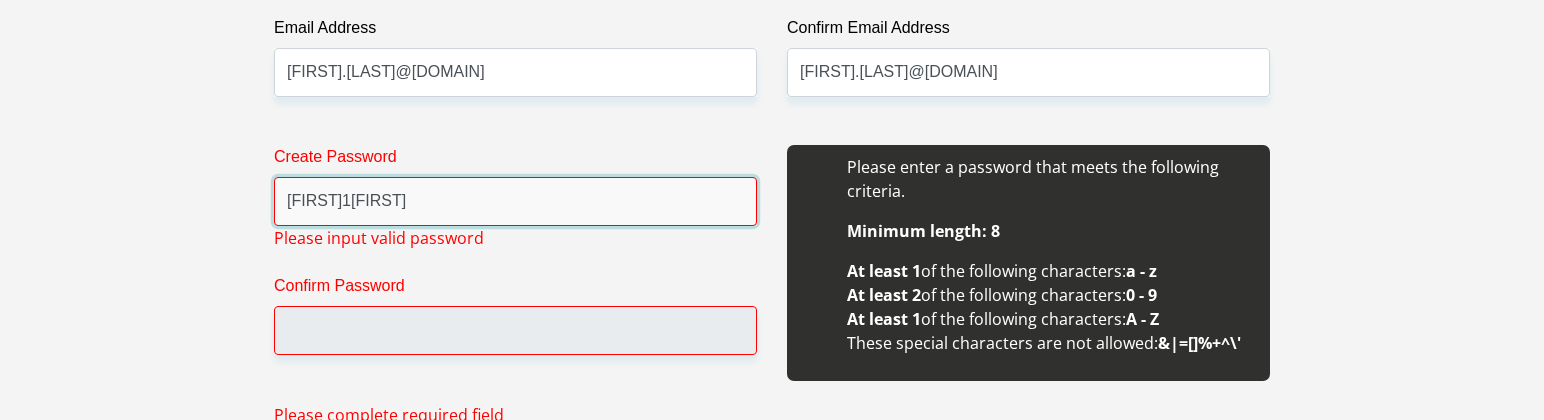 type on "[FIRST]1[FIRST]" 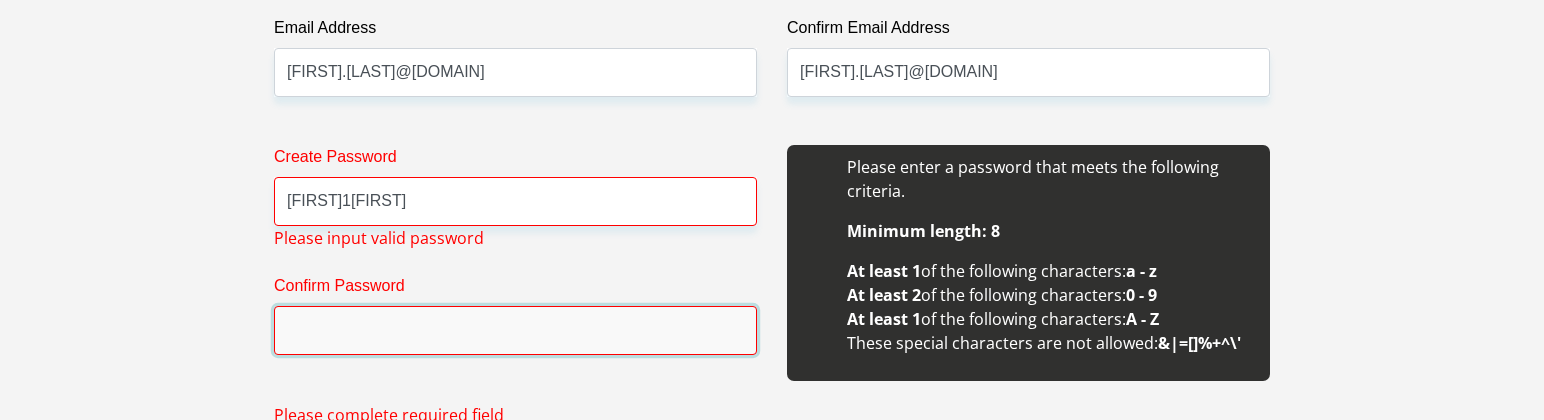 click on "Confirm Password" at bounding box center (515, 330) 